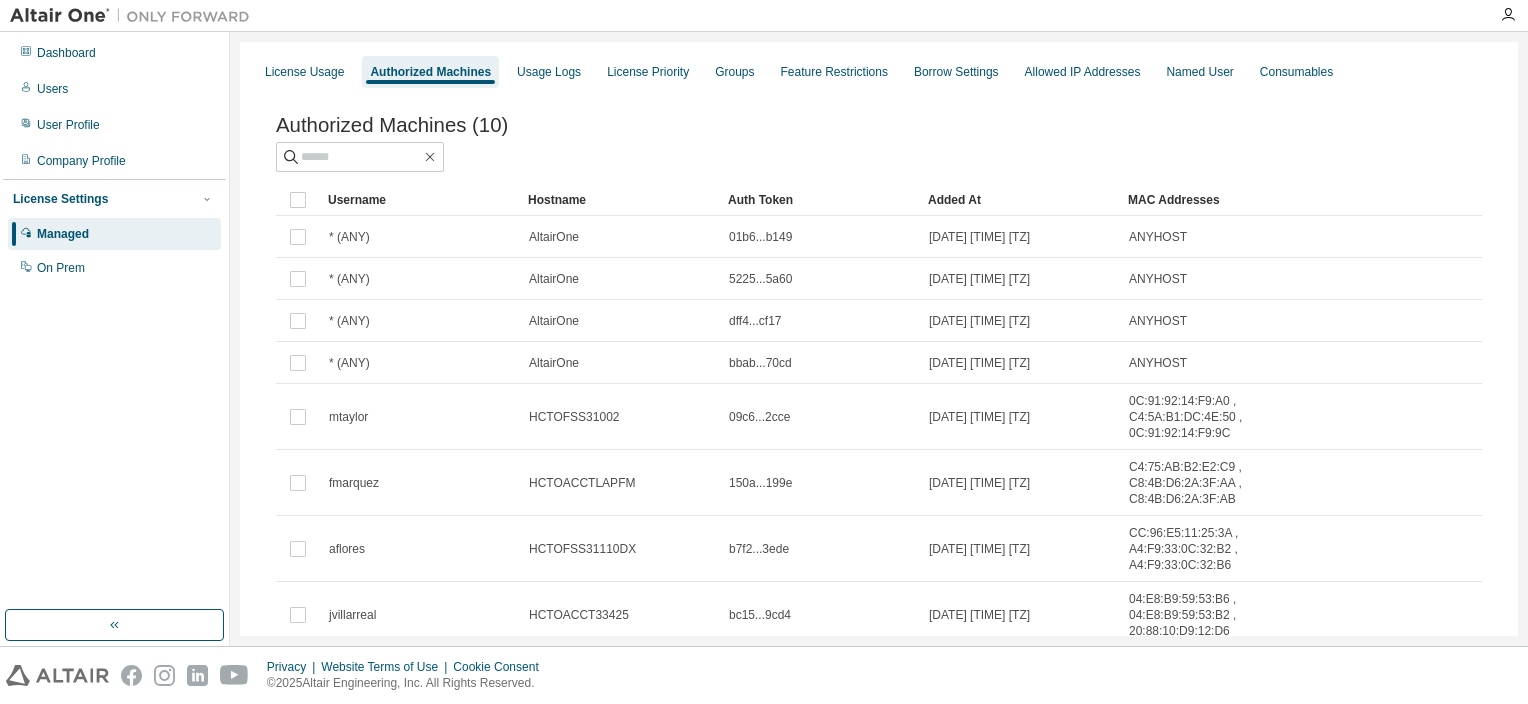 scroll, scrollTop: 0, scrollLeft: 0, axis: both 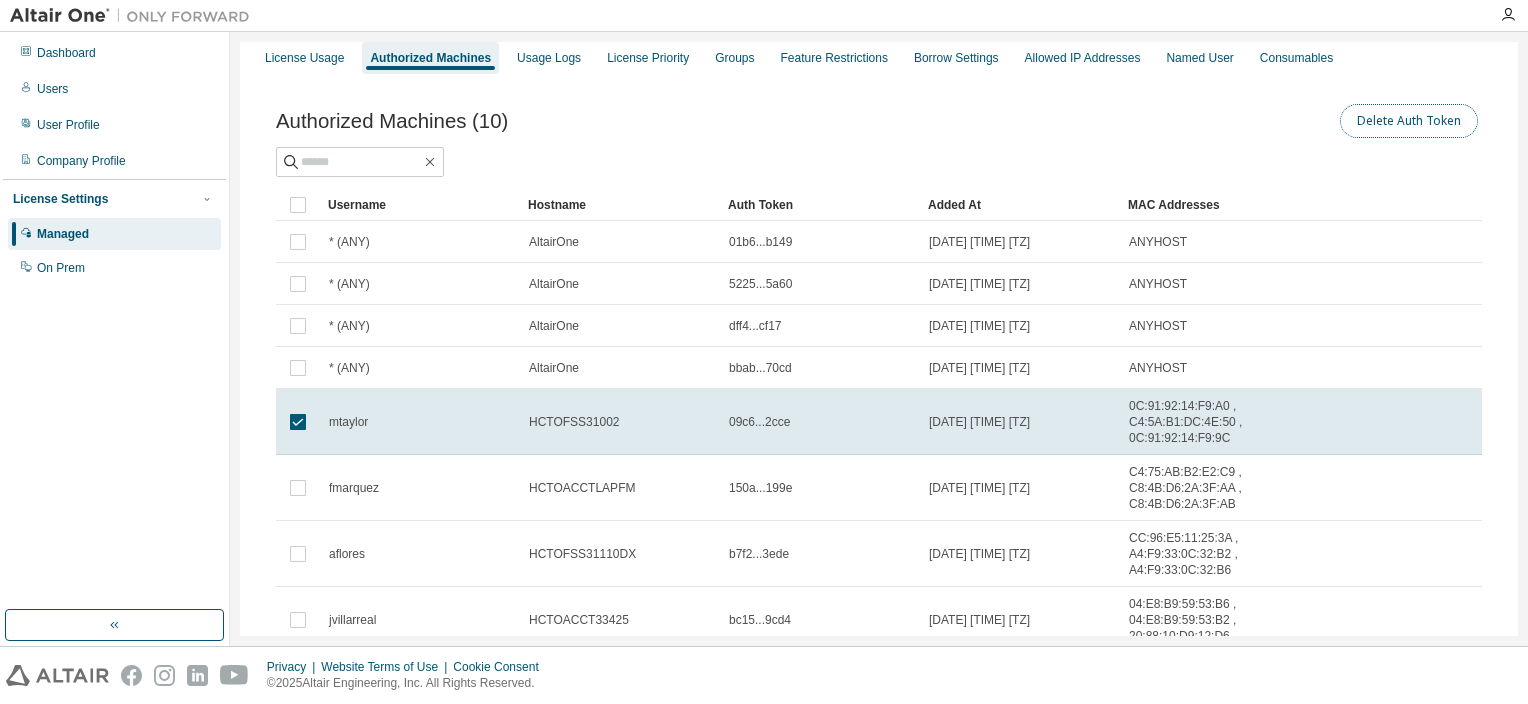 click on "Delete Auth Token" at bounding box center [1409, 121] 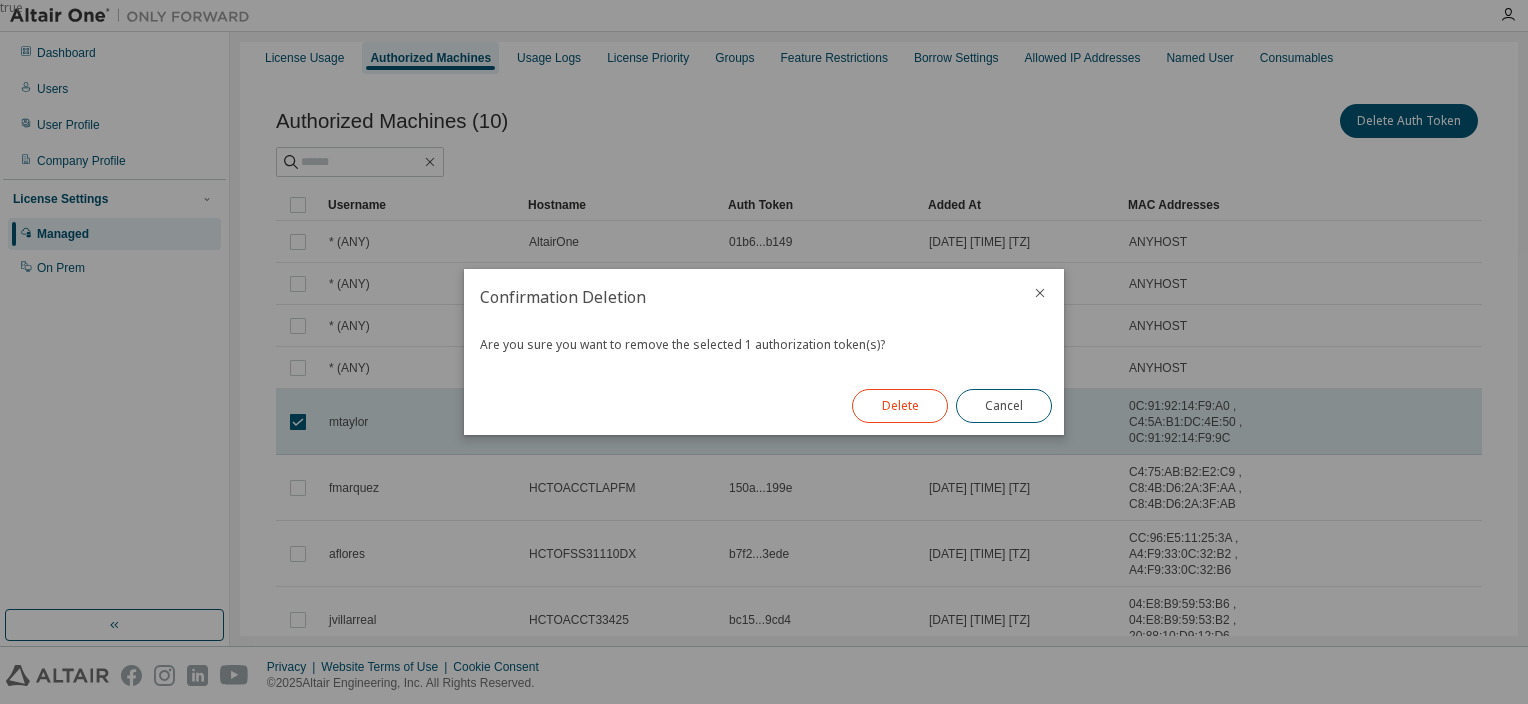 click on "Delete" at bounding box center (900, 406) 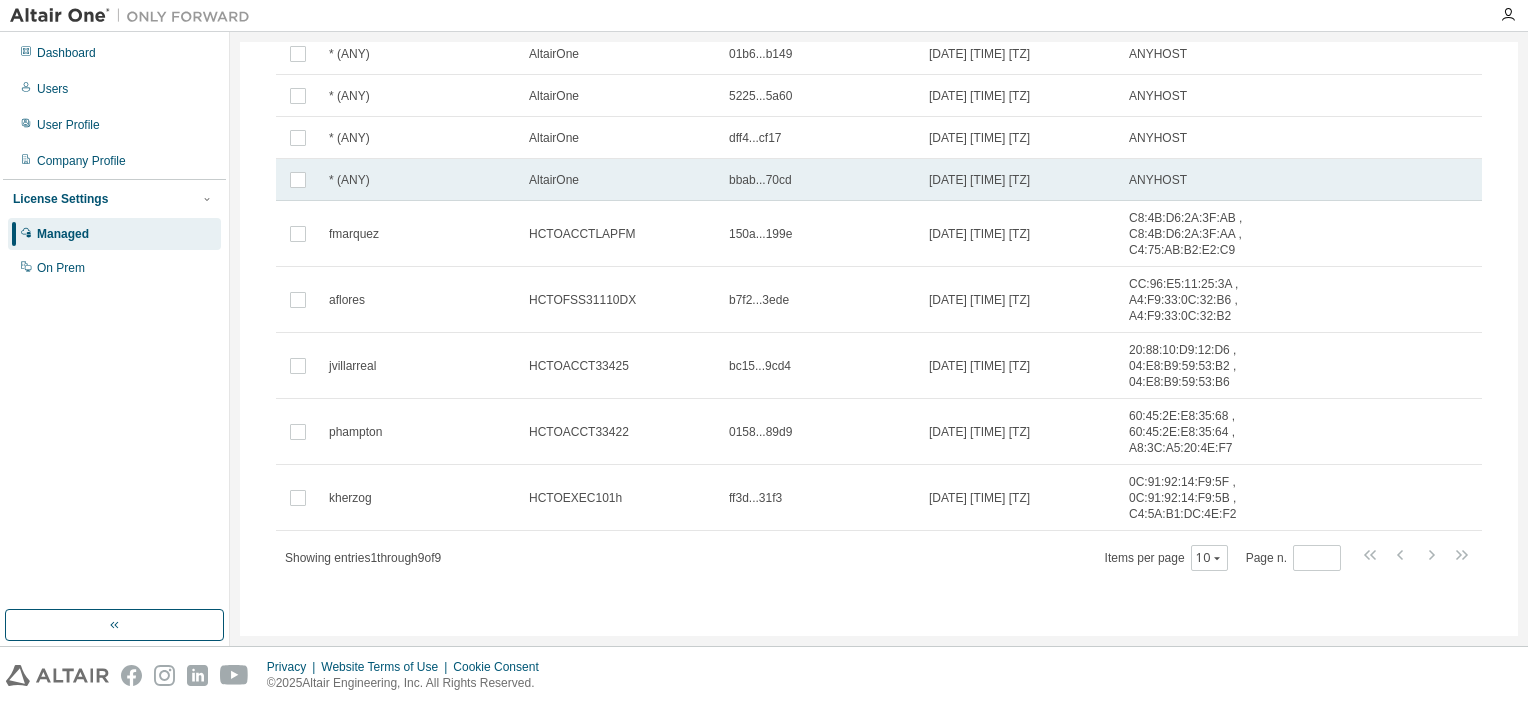 scroll, scrollTop: 0, scrollLeft: 0, axis: both 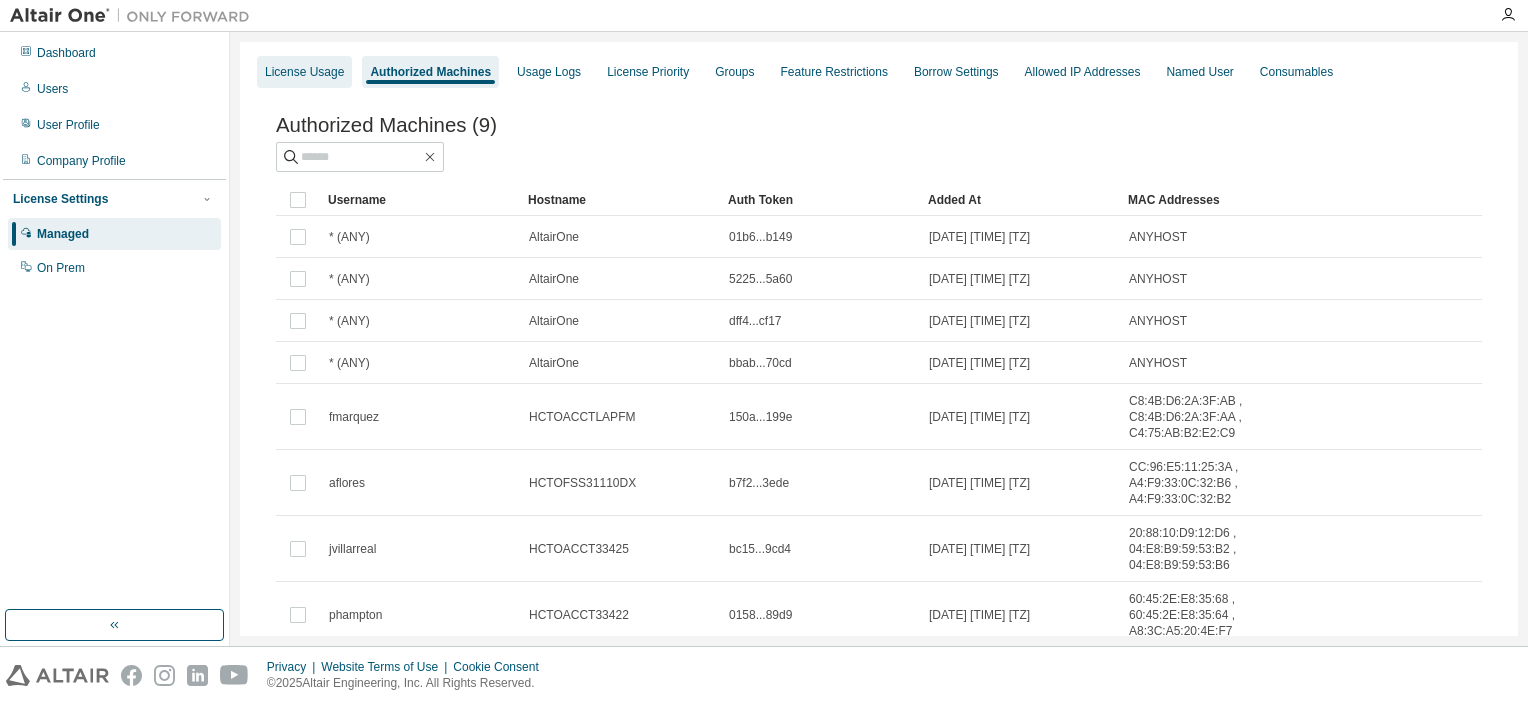 click on "License Usage" at bounding box center [304, 72] 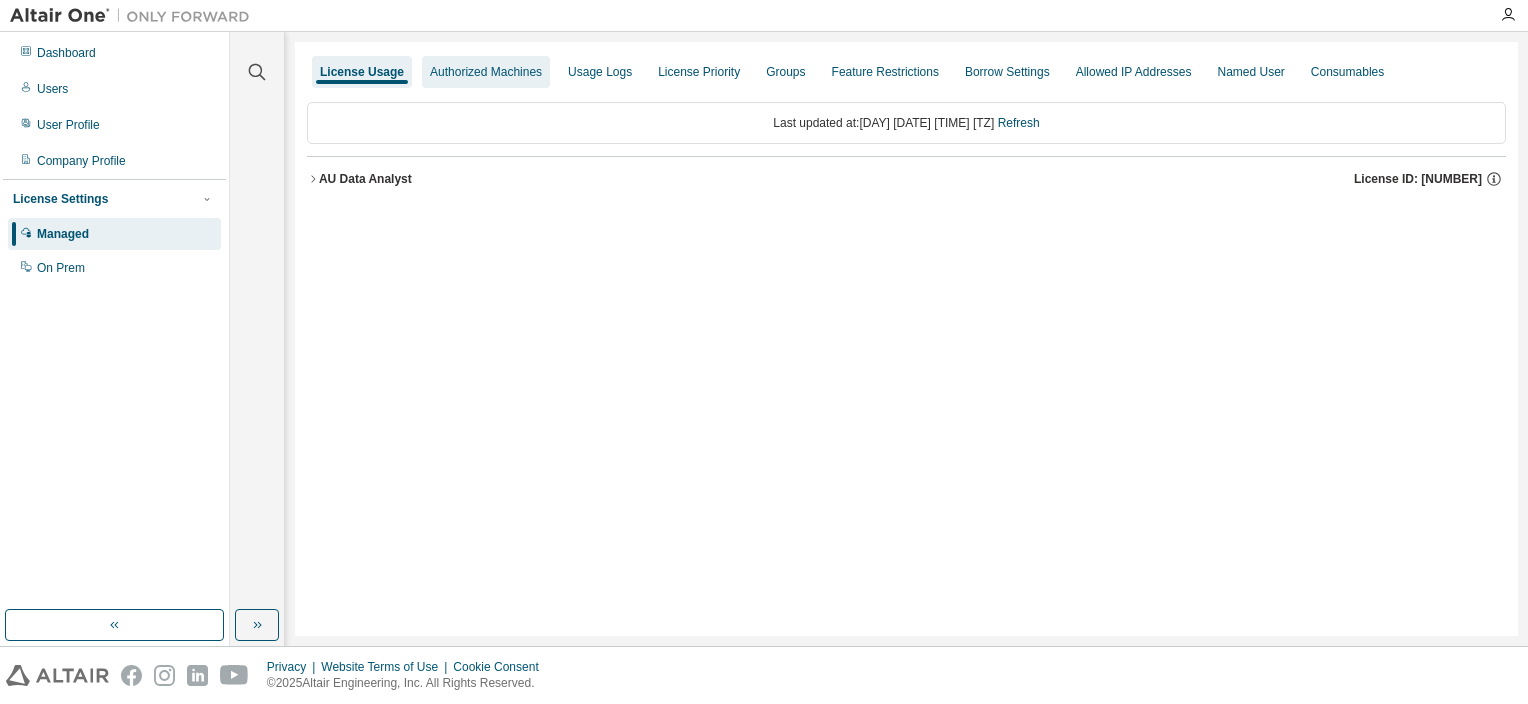 click on "Authorized Machines" at bounding box center (486, 72) 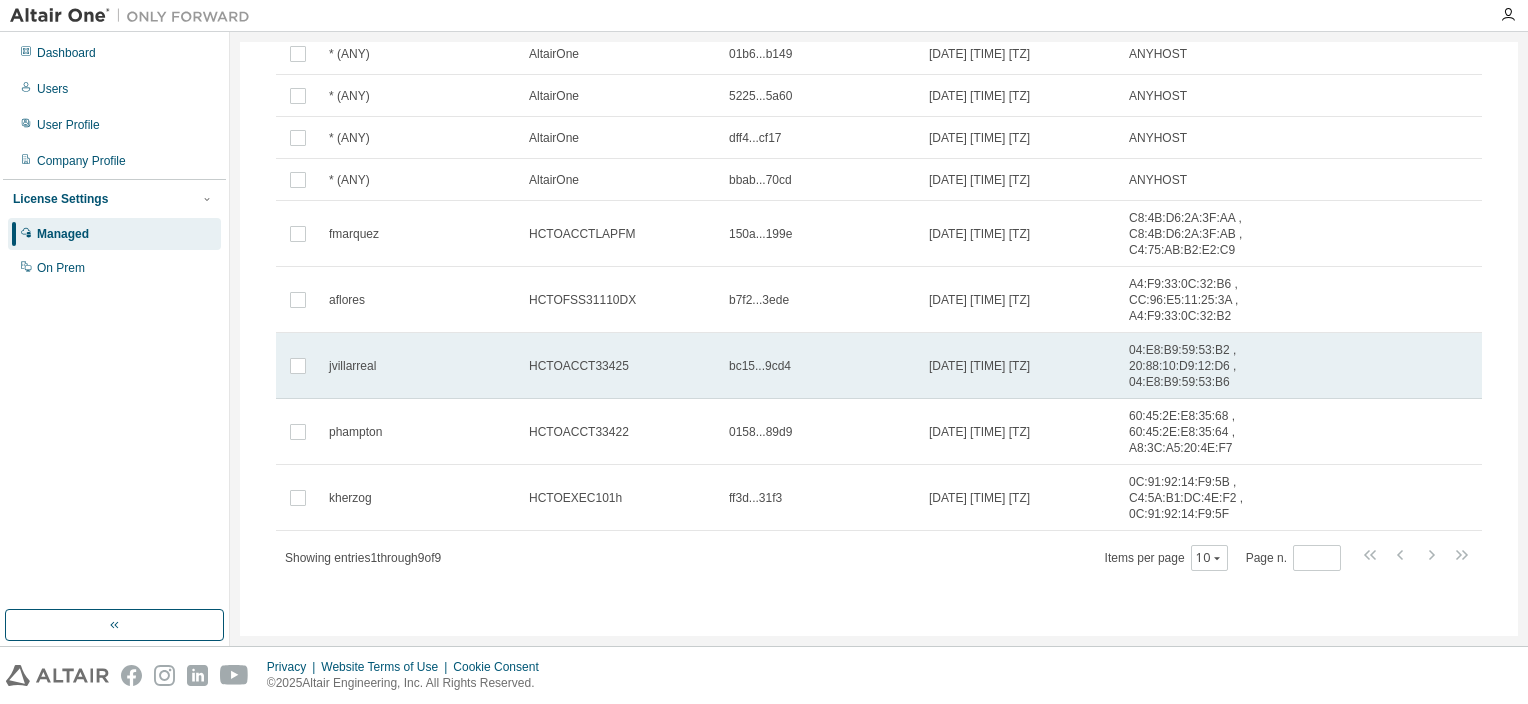 scroll, scrollTop: 0, scrollLeft: 0, axis: both 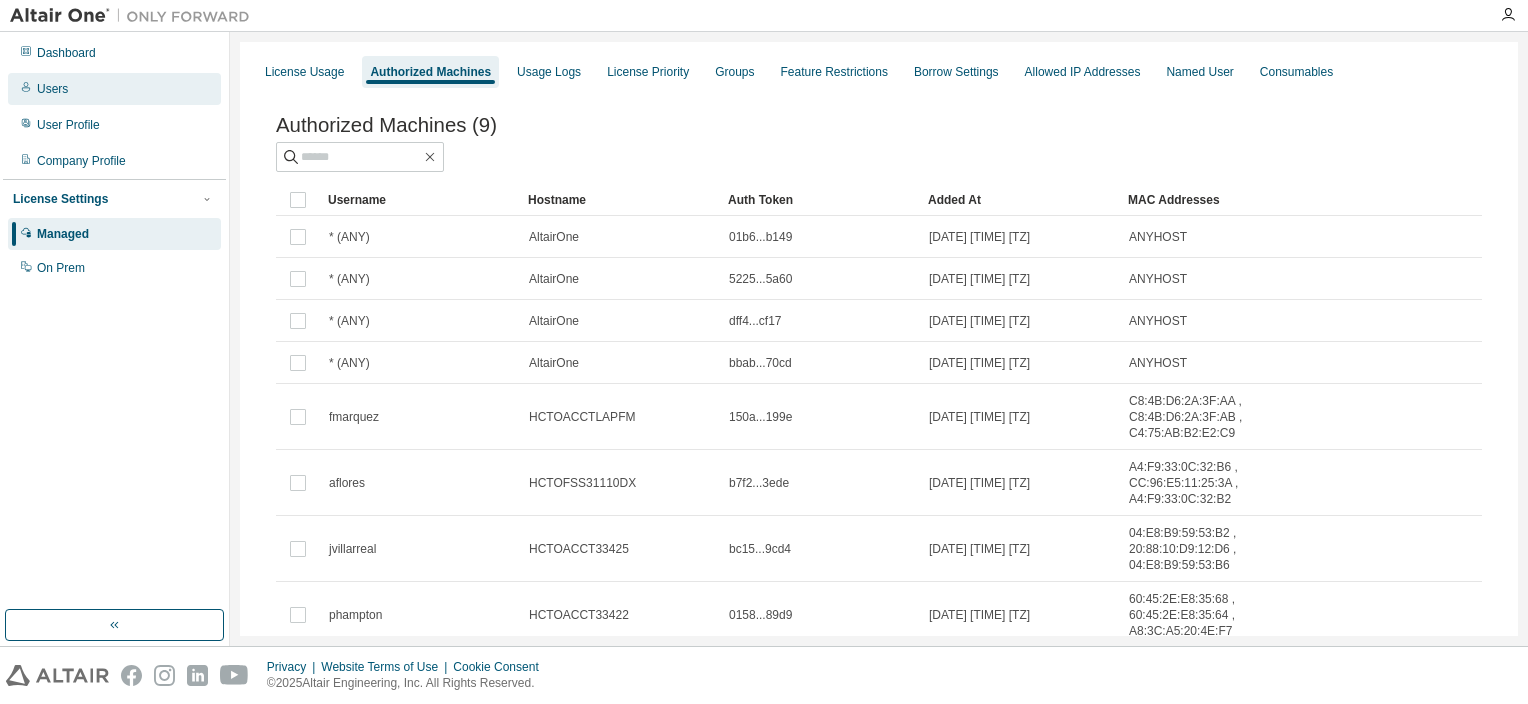 click on "Users" at bounding box center [52, 89] 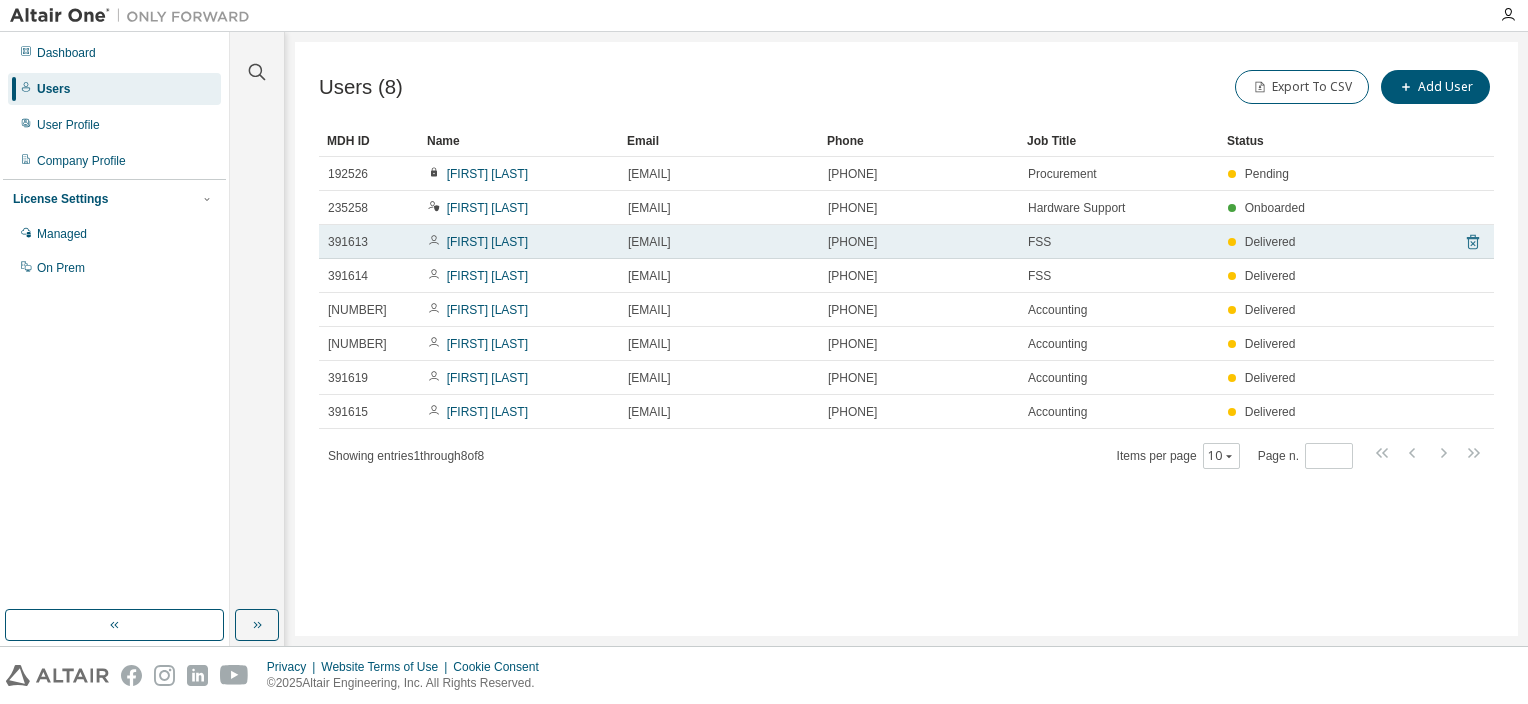 click 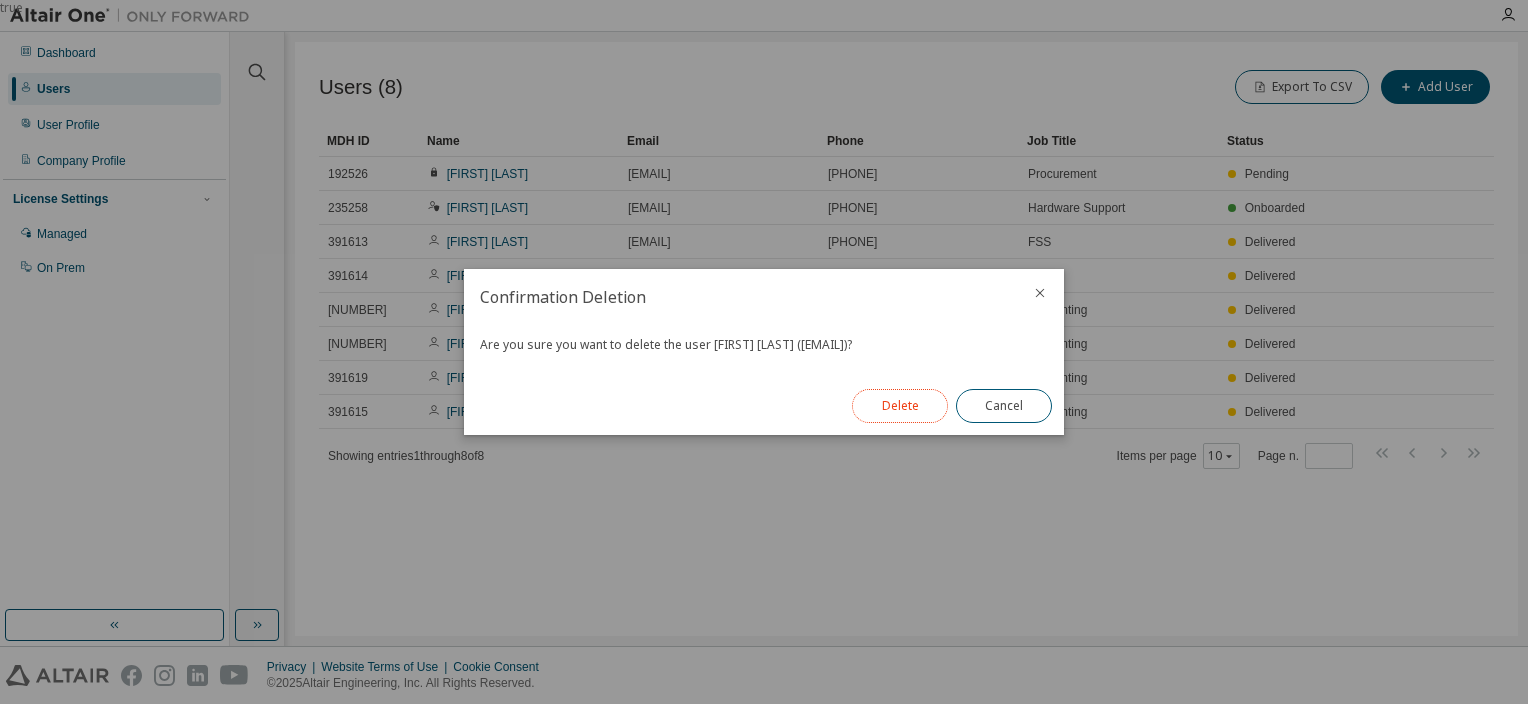 click on "Delete" at bounding box center [900, 406] 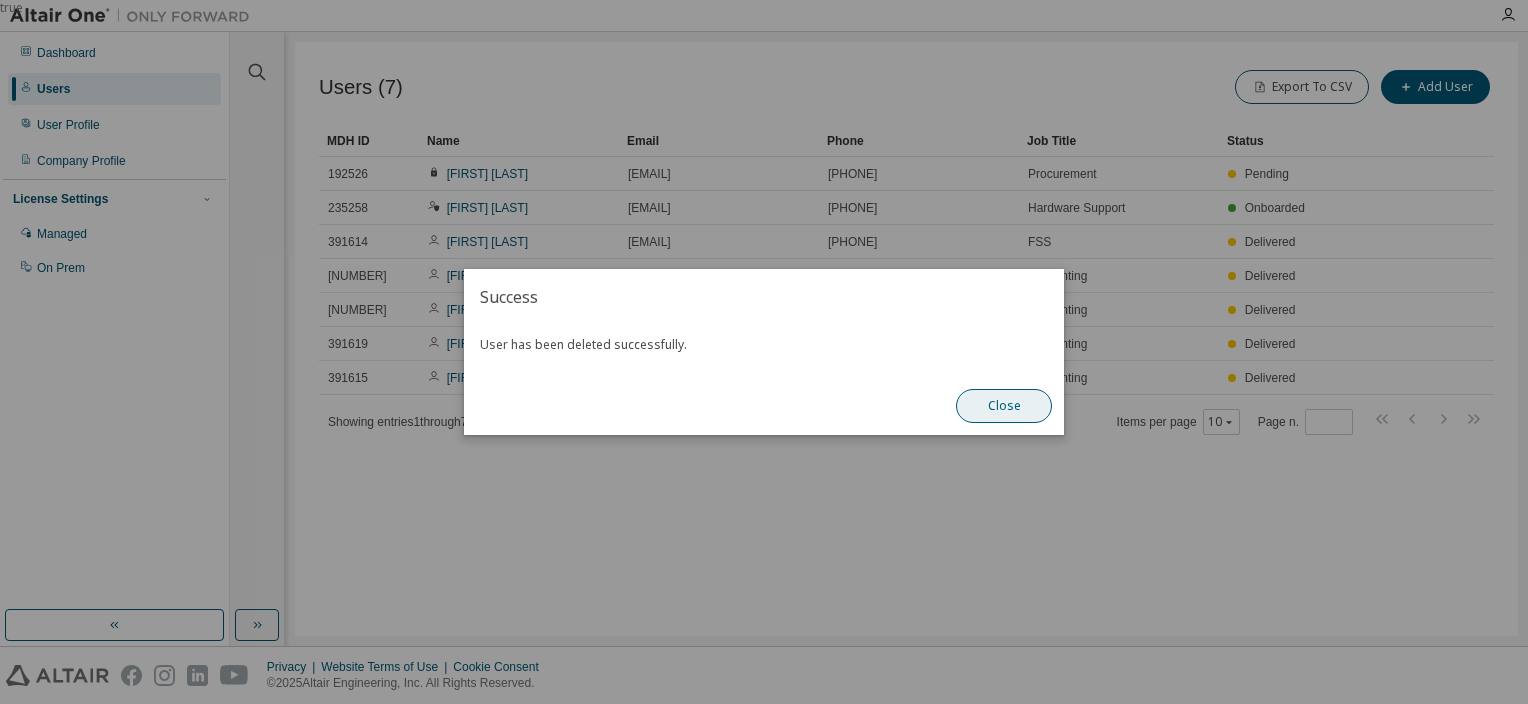 click on "Close" at bounding box center [1004, 406] 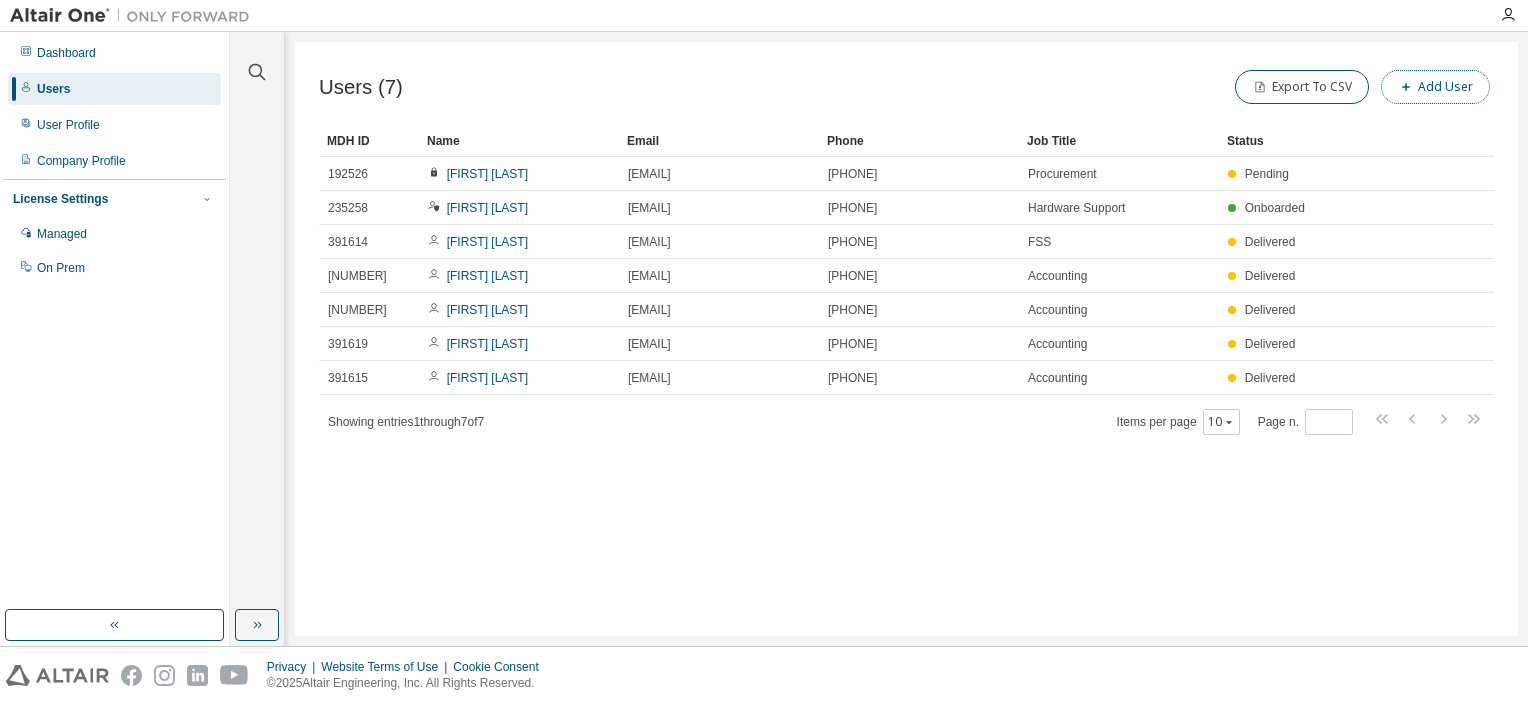 click on "Add User" at bounding box center (1435, 87) 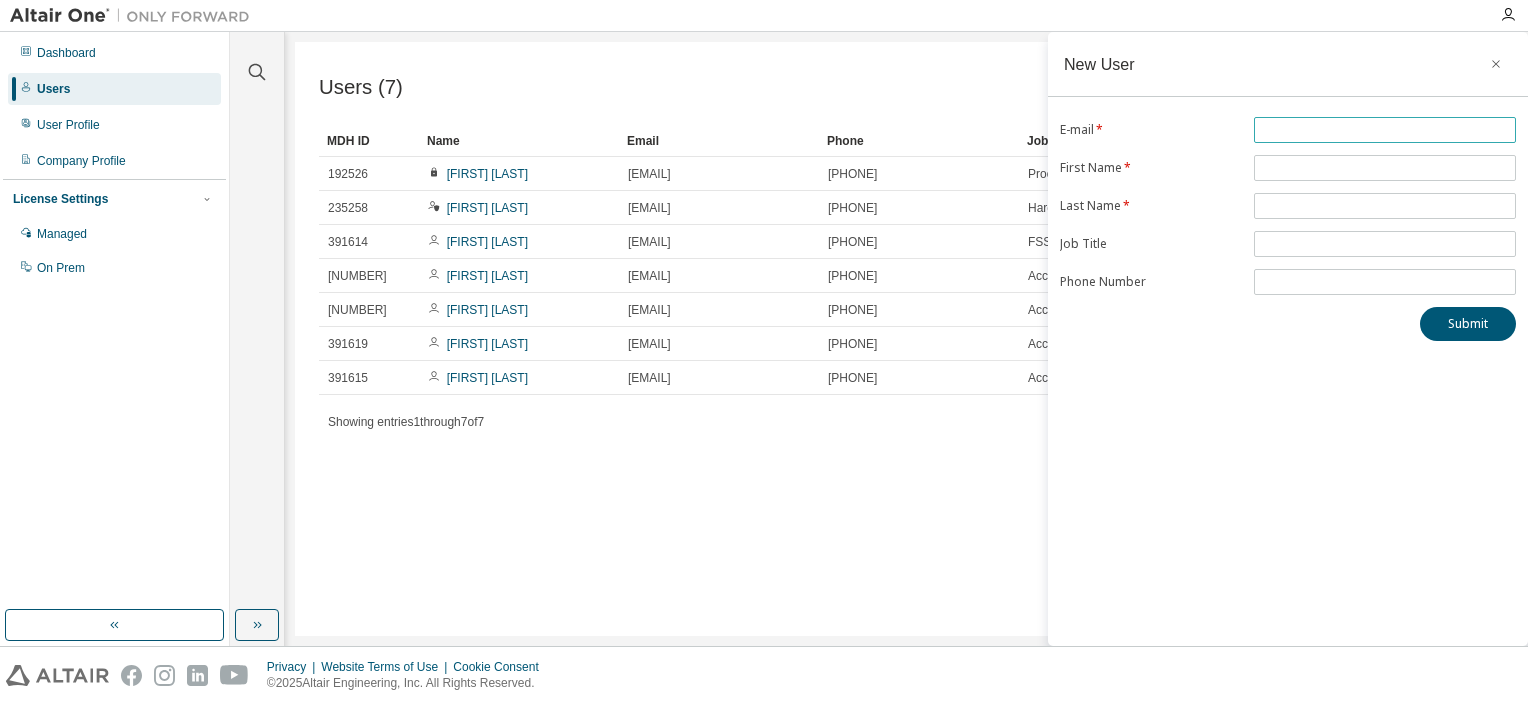 click at bounding box center (1385, 130) 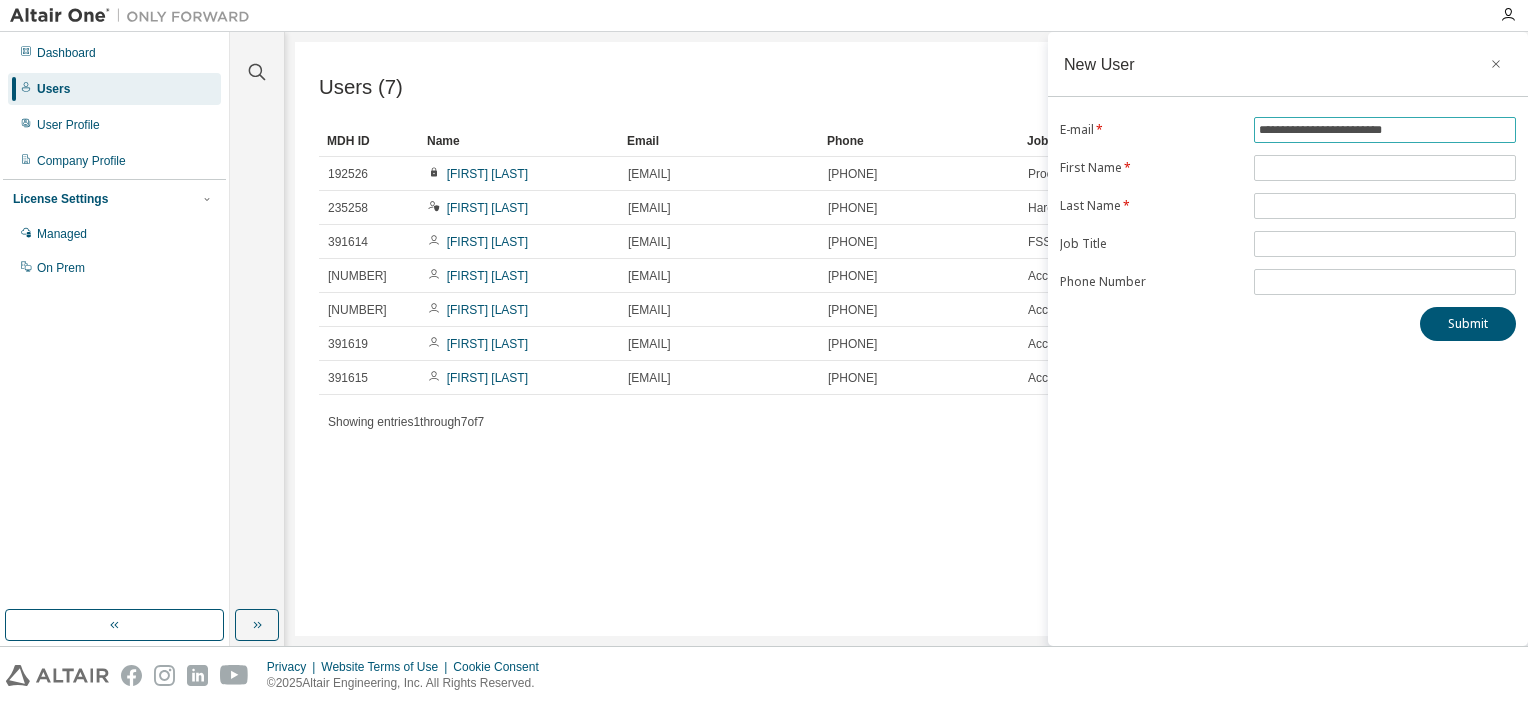 type on "**********" 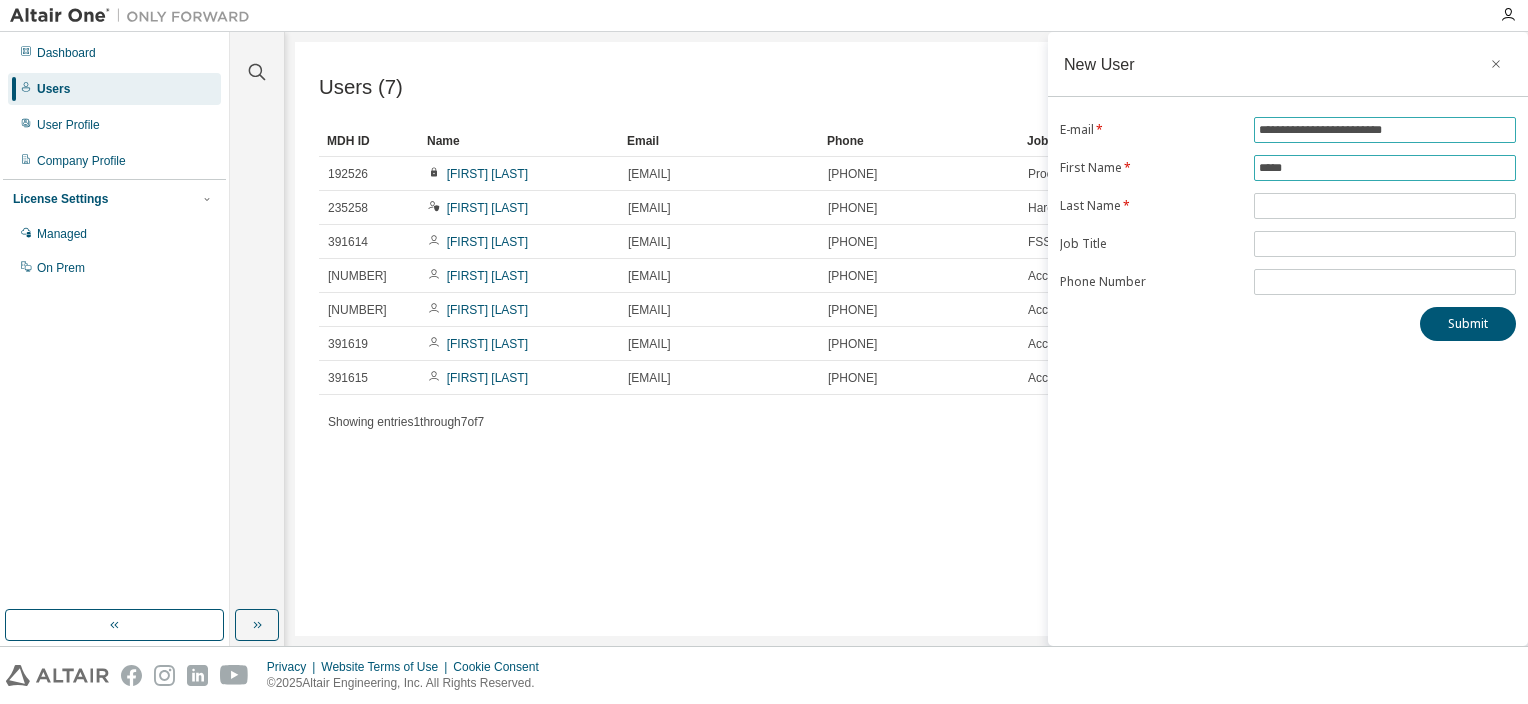 type on "*****" 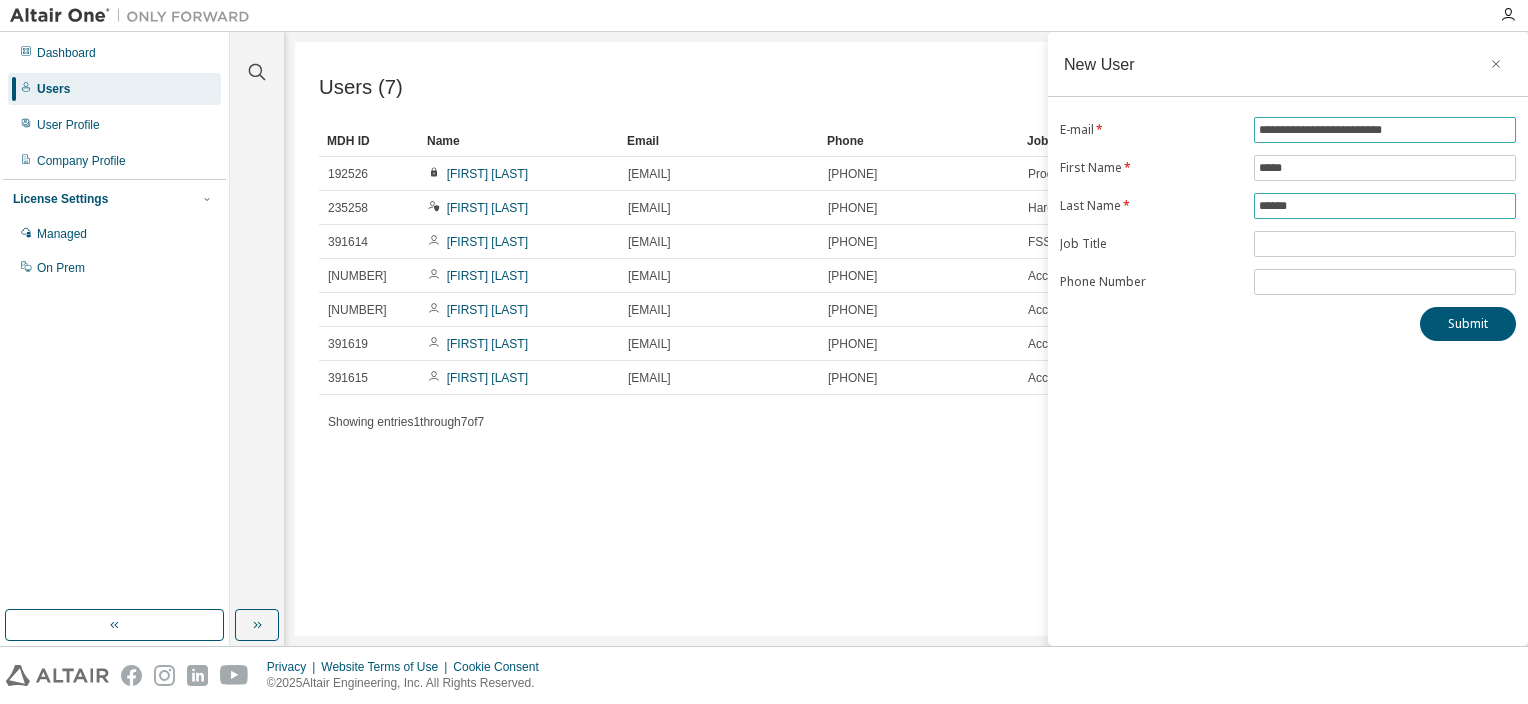 type on "******" 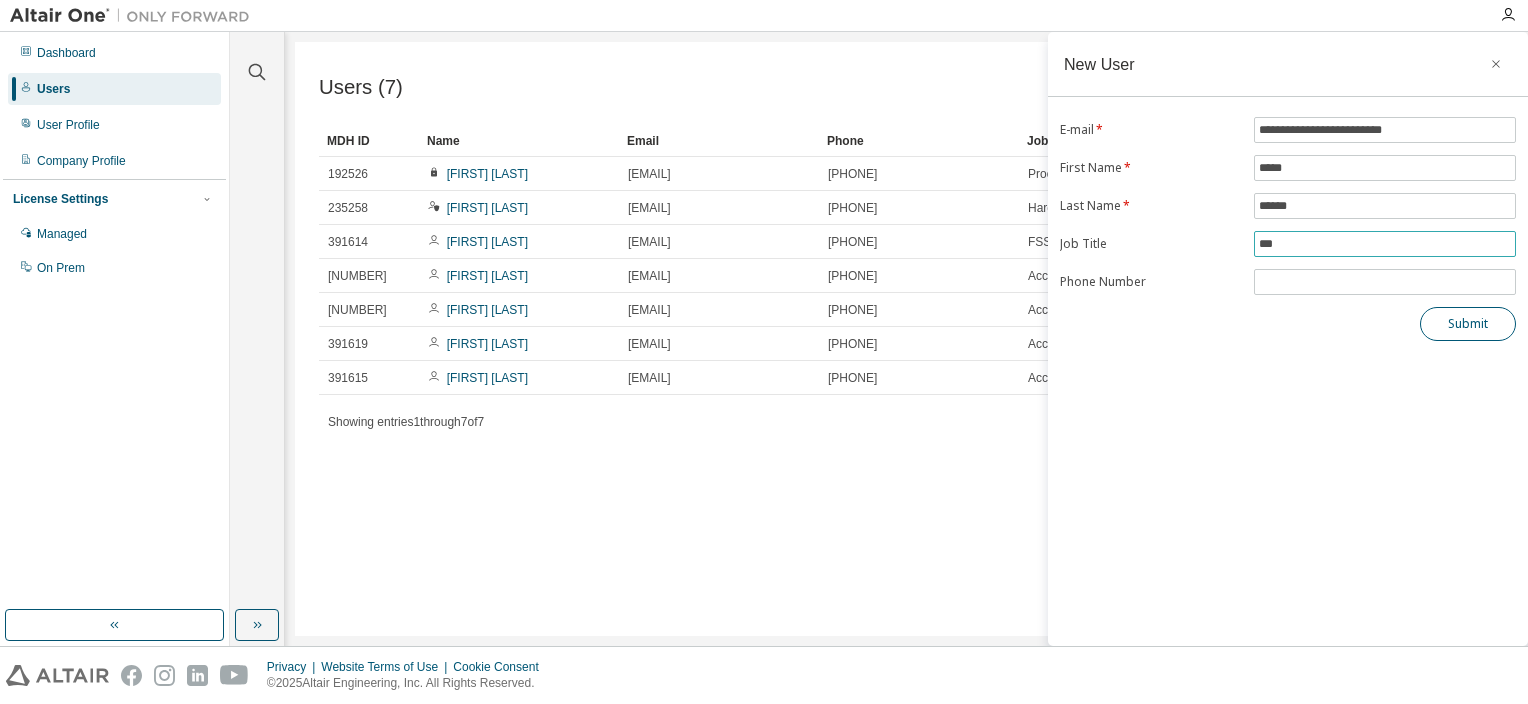 type on "***" 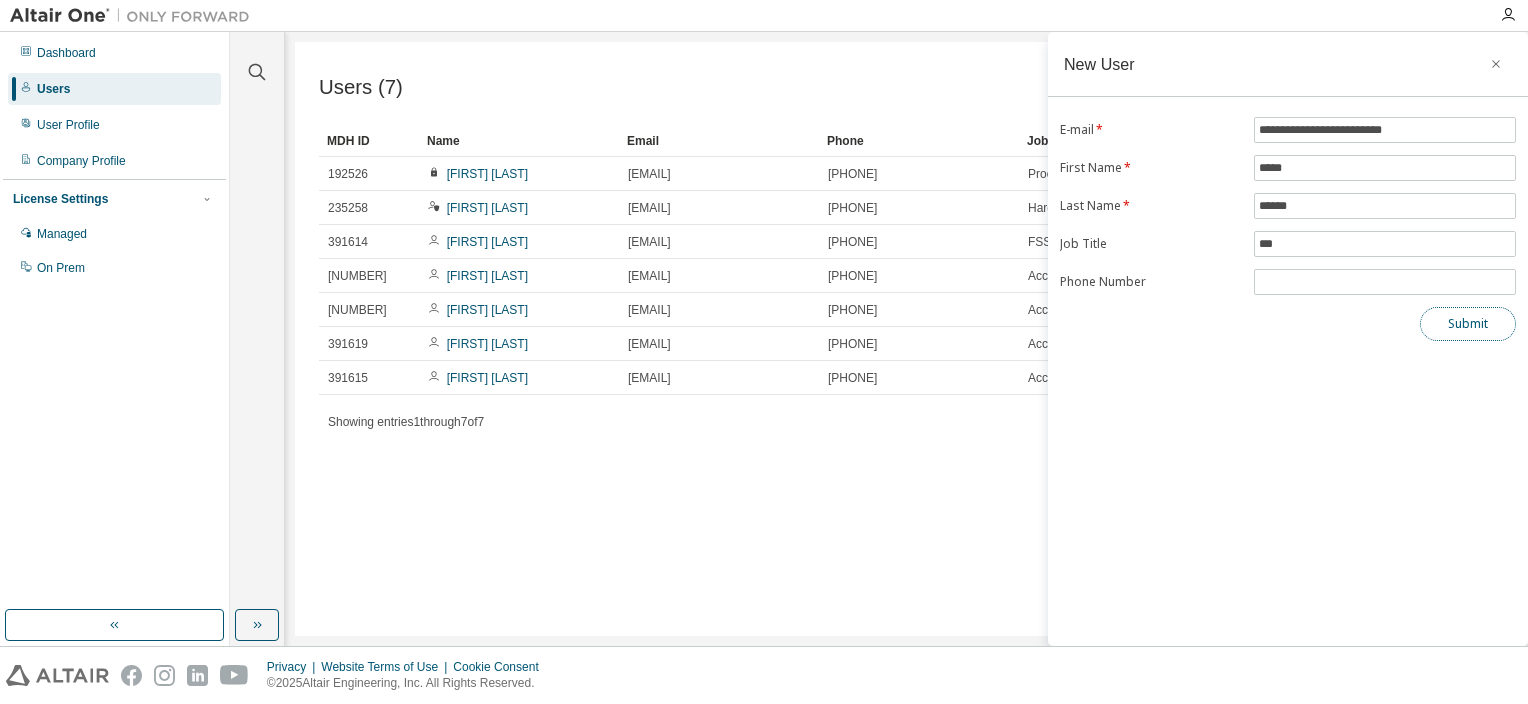click on "Submit" at bounding box center (1468, 324) 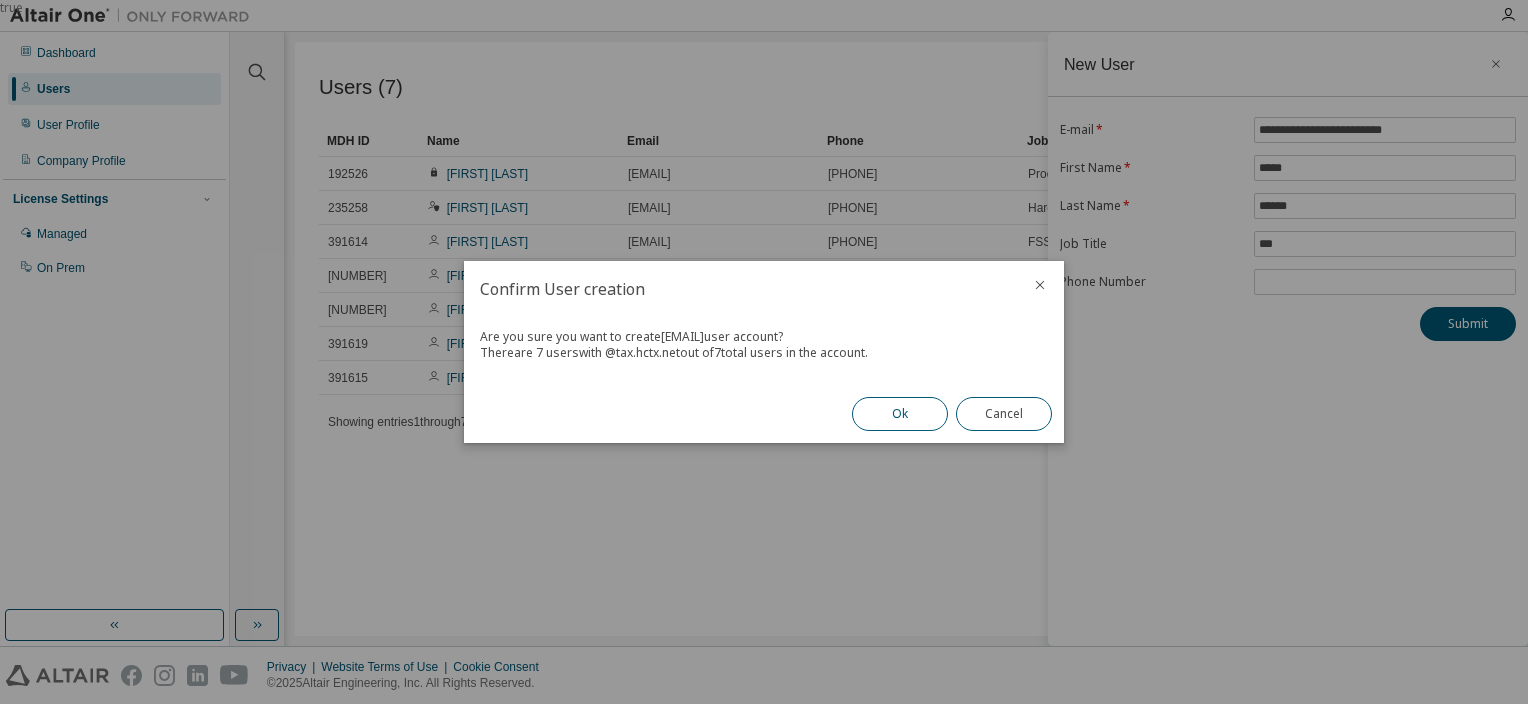 click on "Ok" at bounding box center (900, 414) 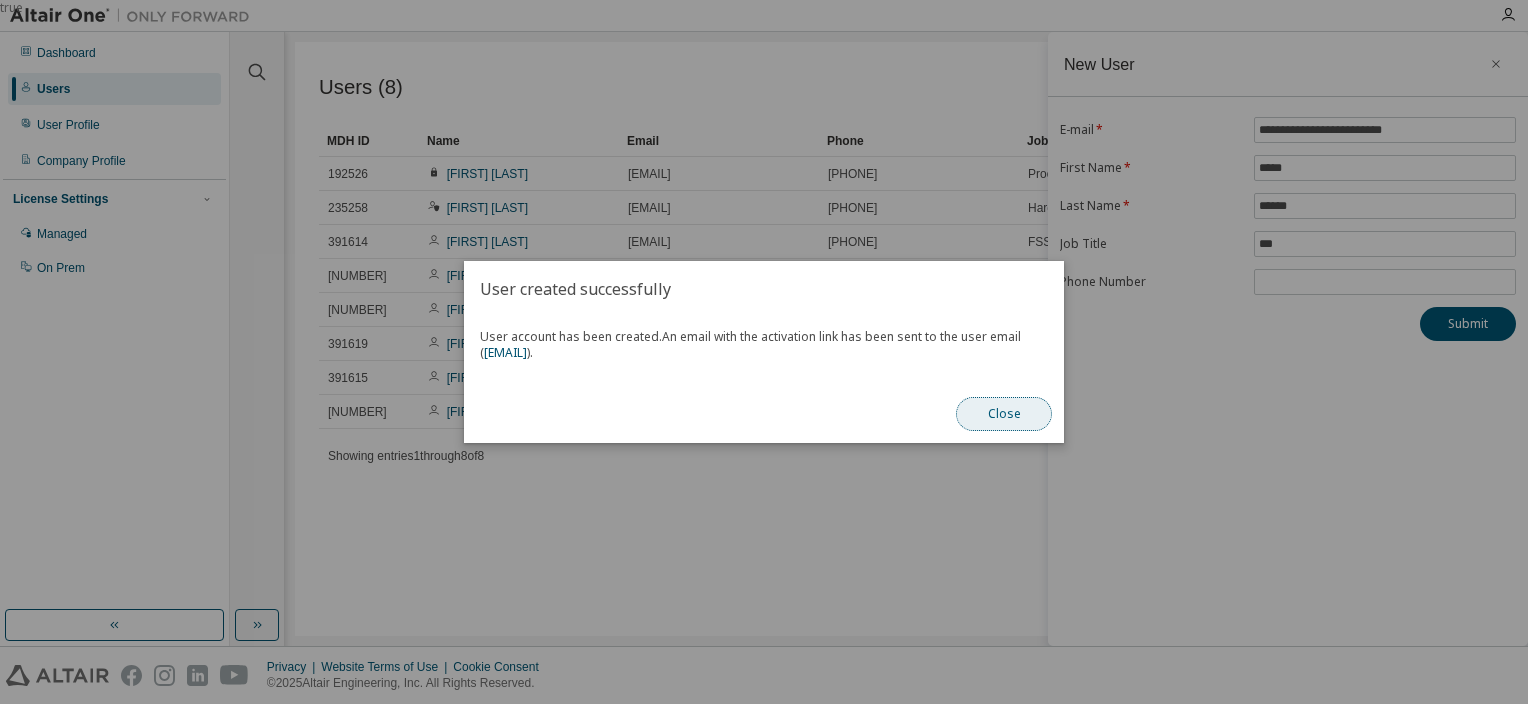 click on "Close" at bounding box center (1004, 414) 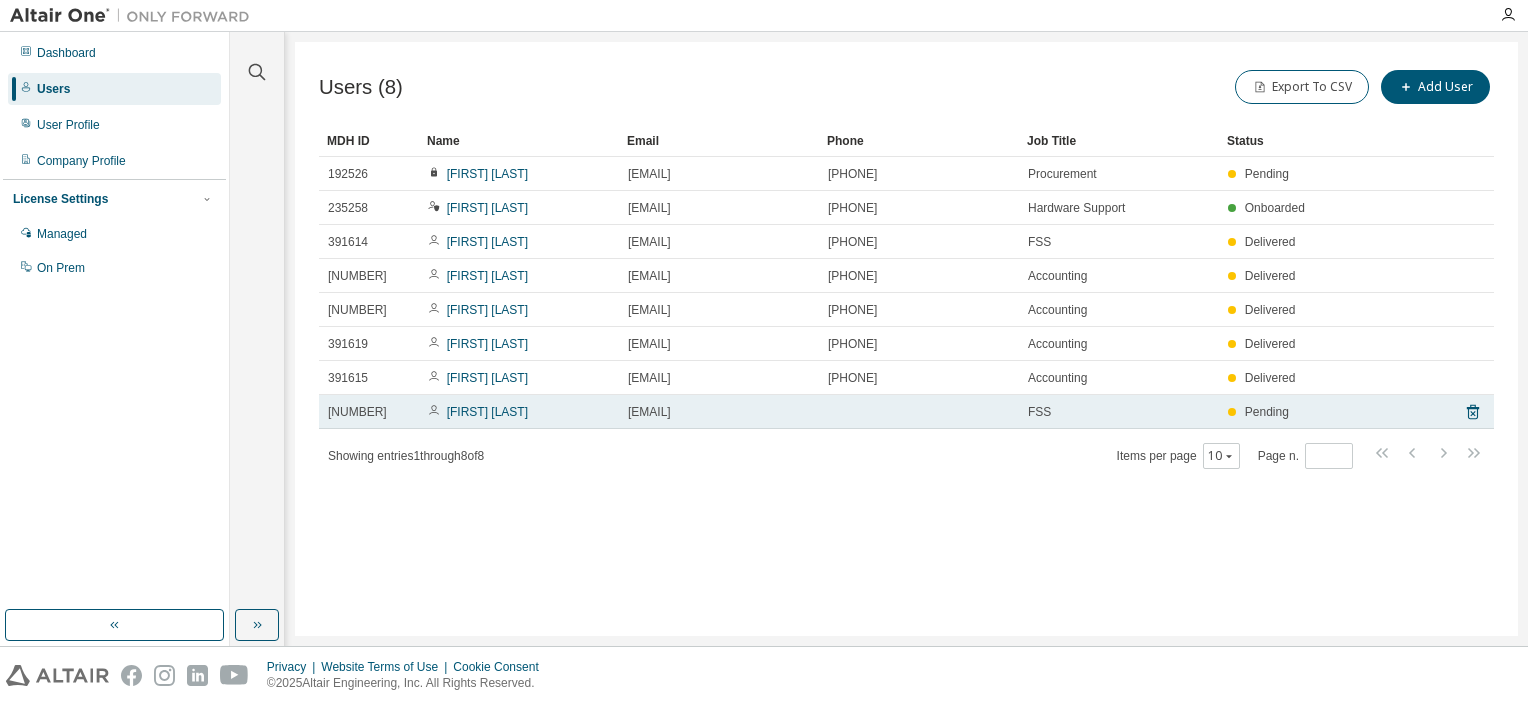 click at bounding box center [919, 412] 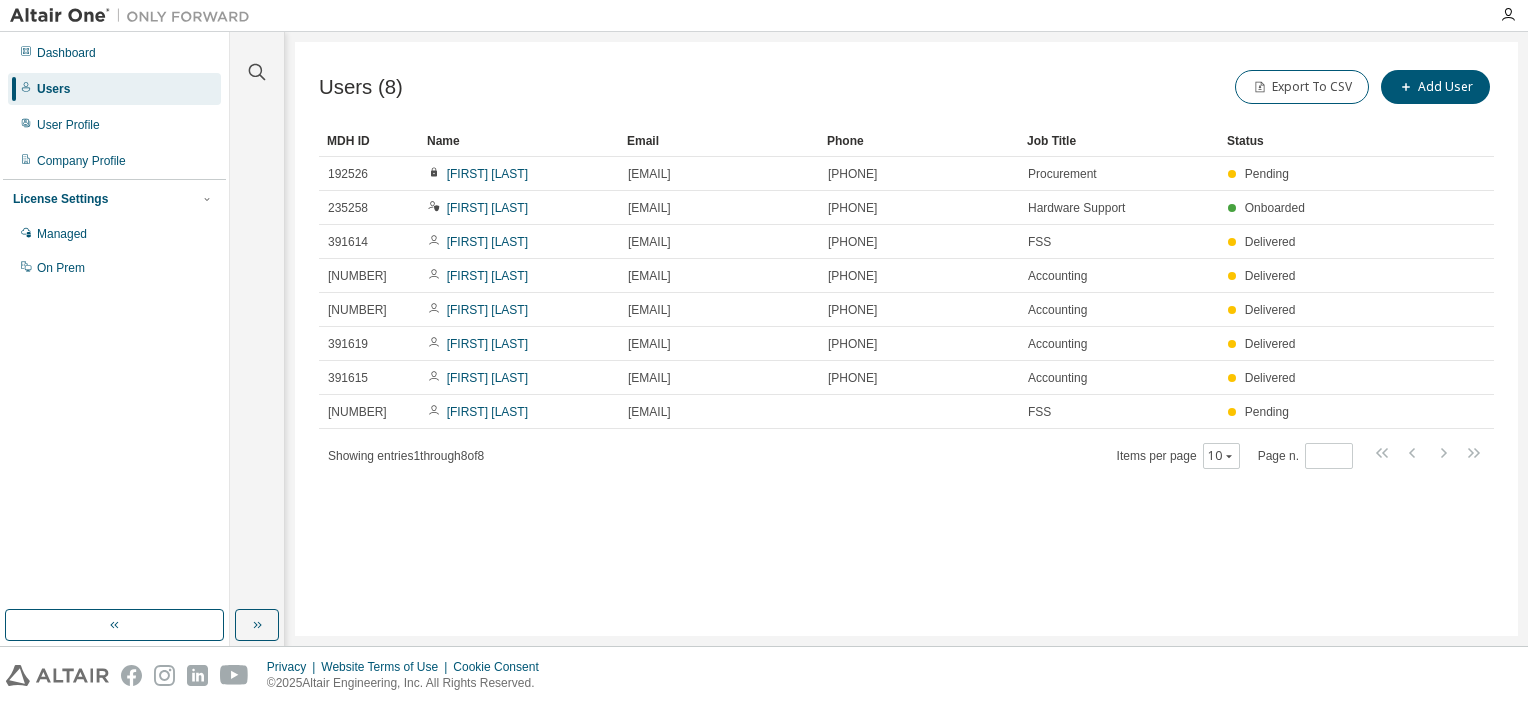 drag, startPoint x: 884, startPoint y: 409, endPoint x: 767, endPoint y: 528, distance: 166.8832 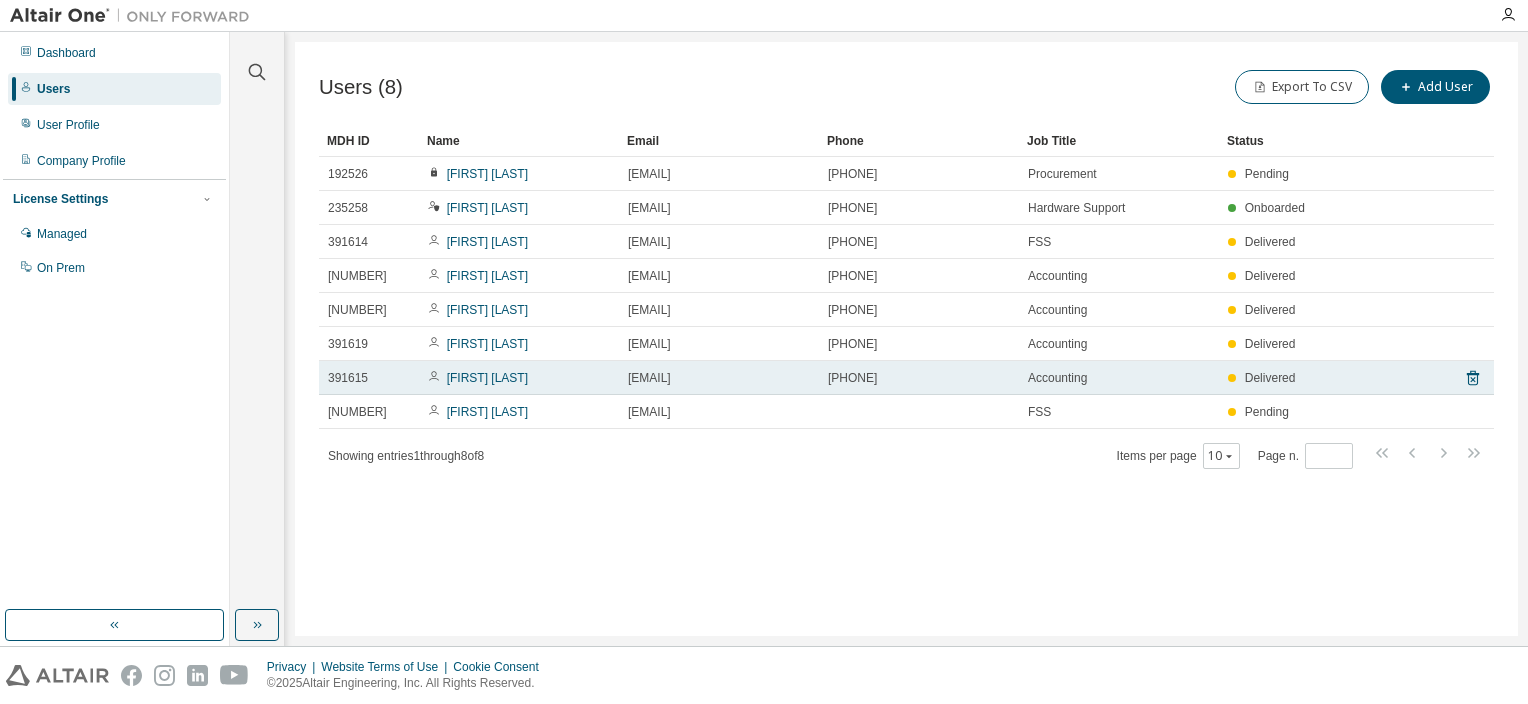 click on "[PHONE]" at bounding box center (919, 378) 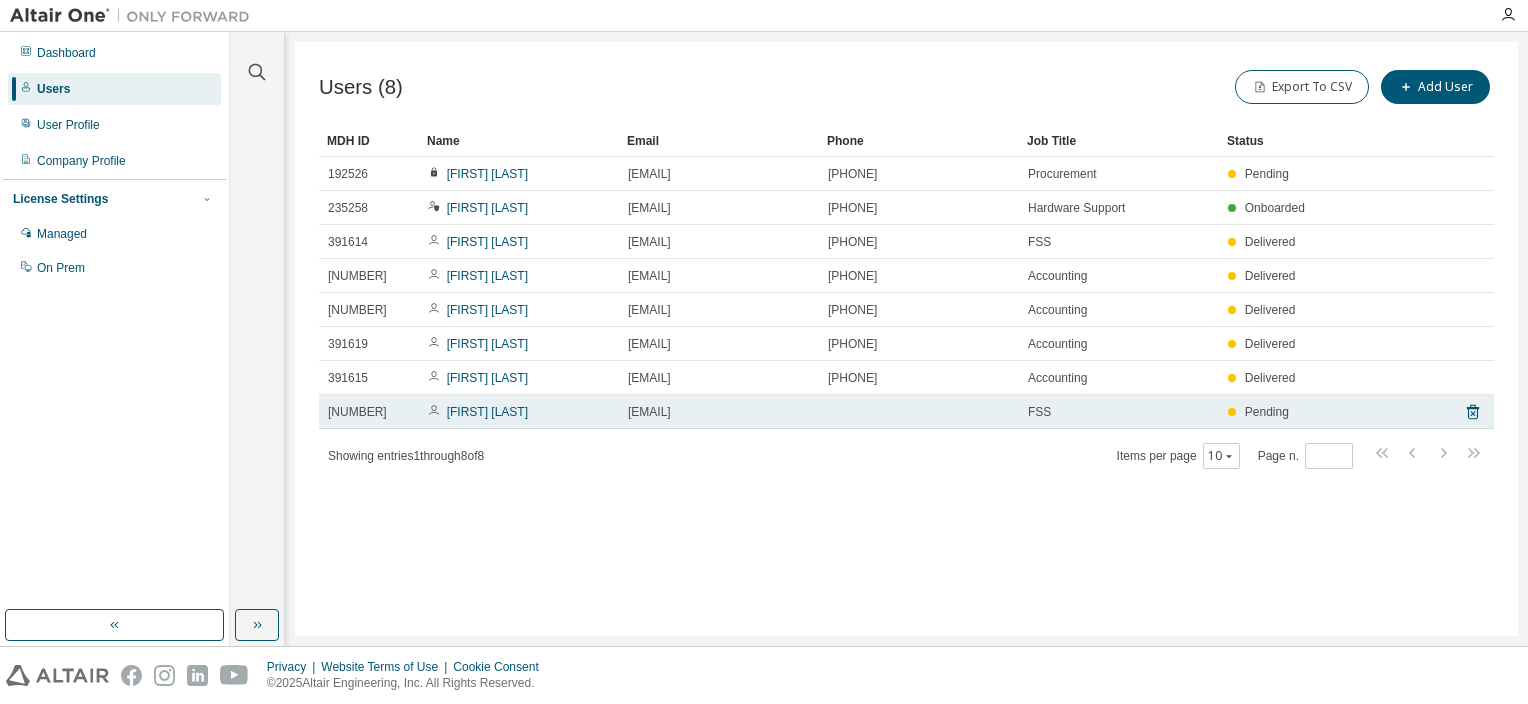 click at bounding box center (919, 412) 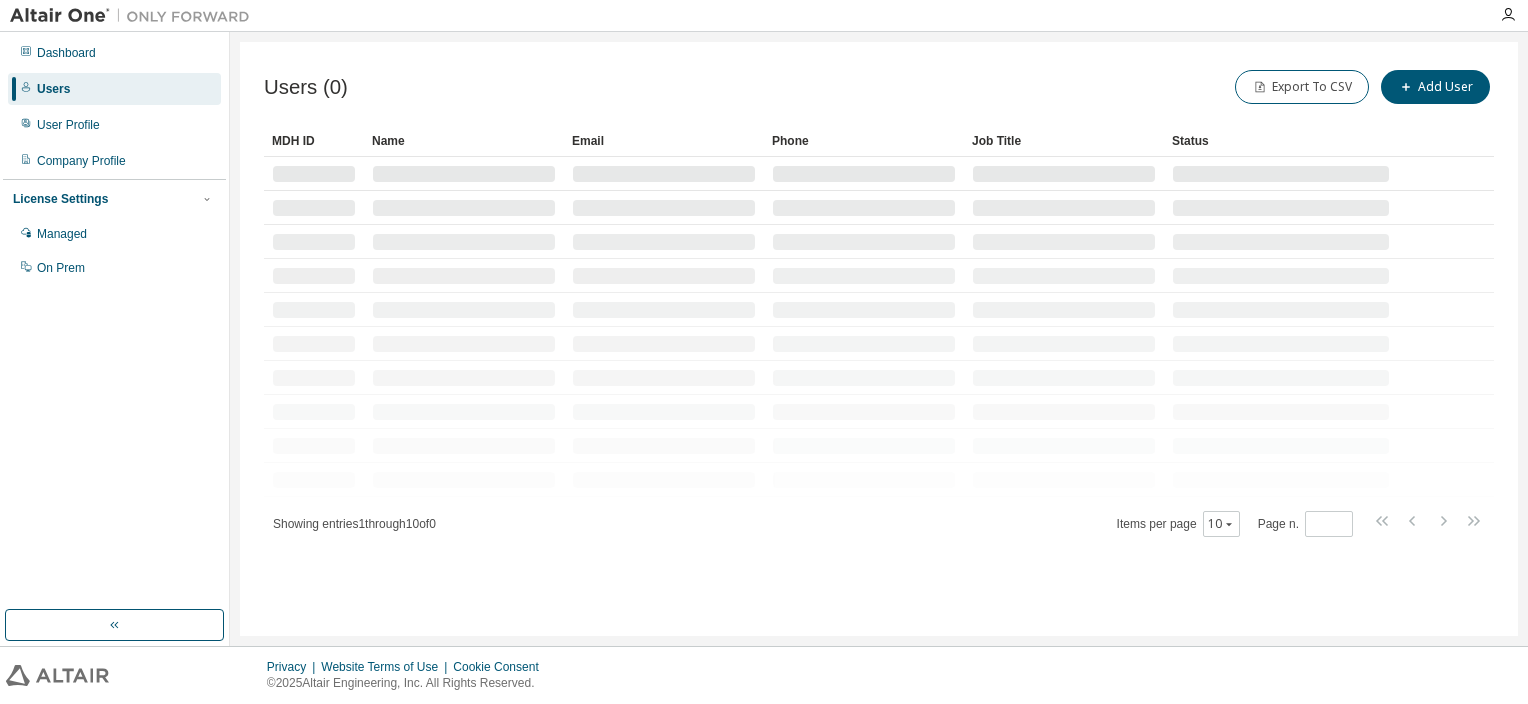 scroll, scrollTop: 0, scrollLeft: 0, axis: both 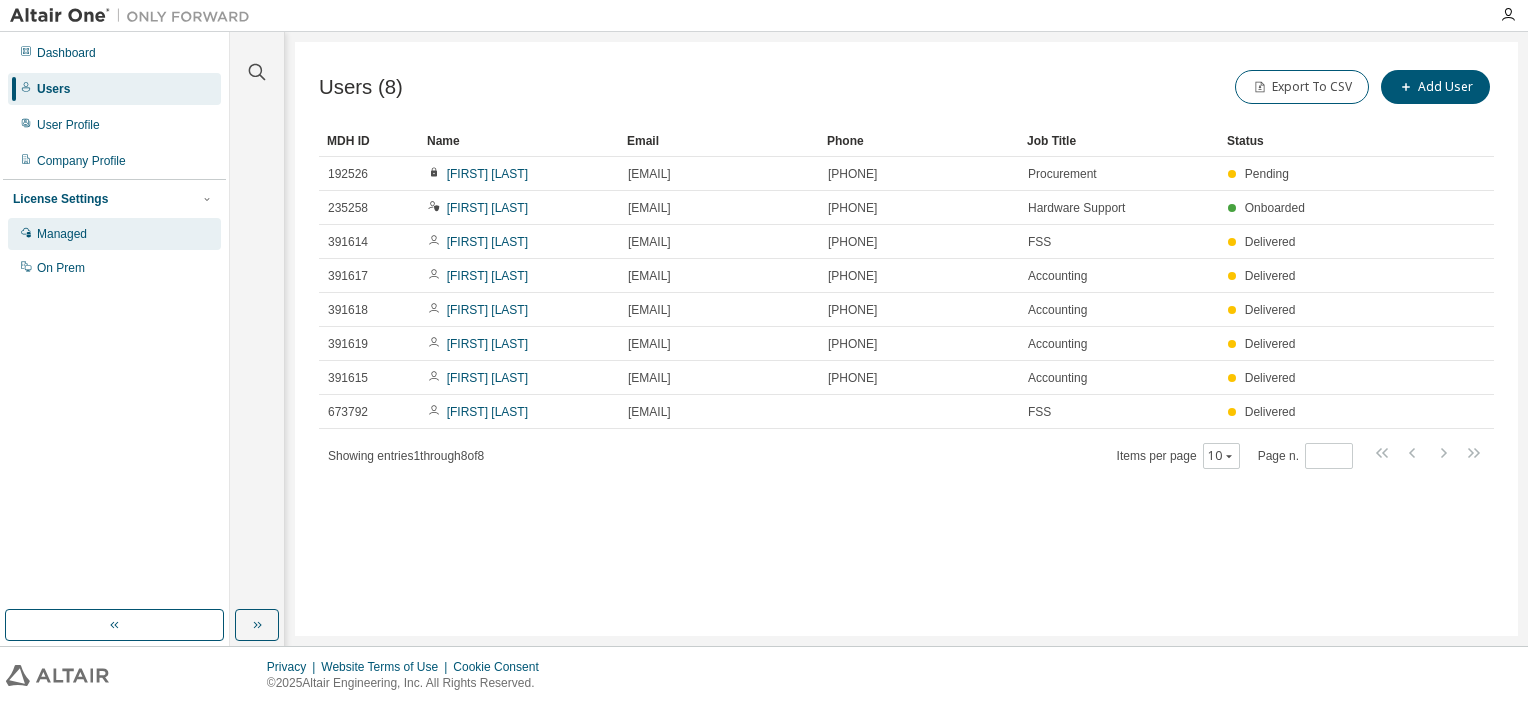 click on "Managed" at bounding box center [62, 234] 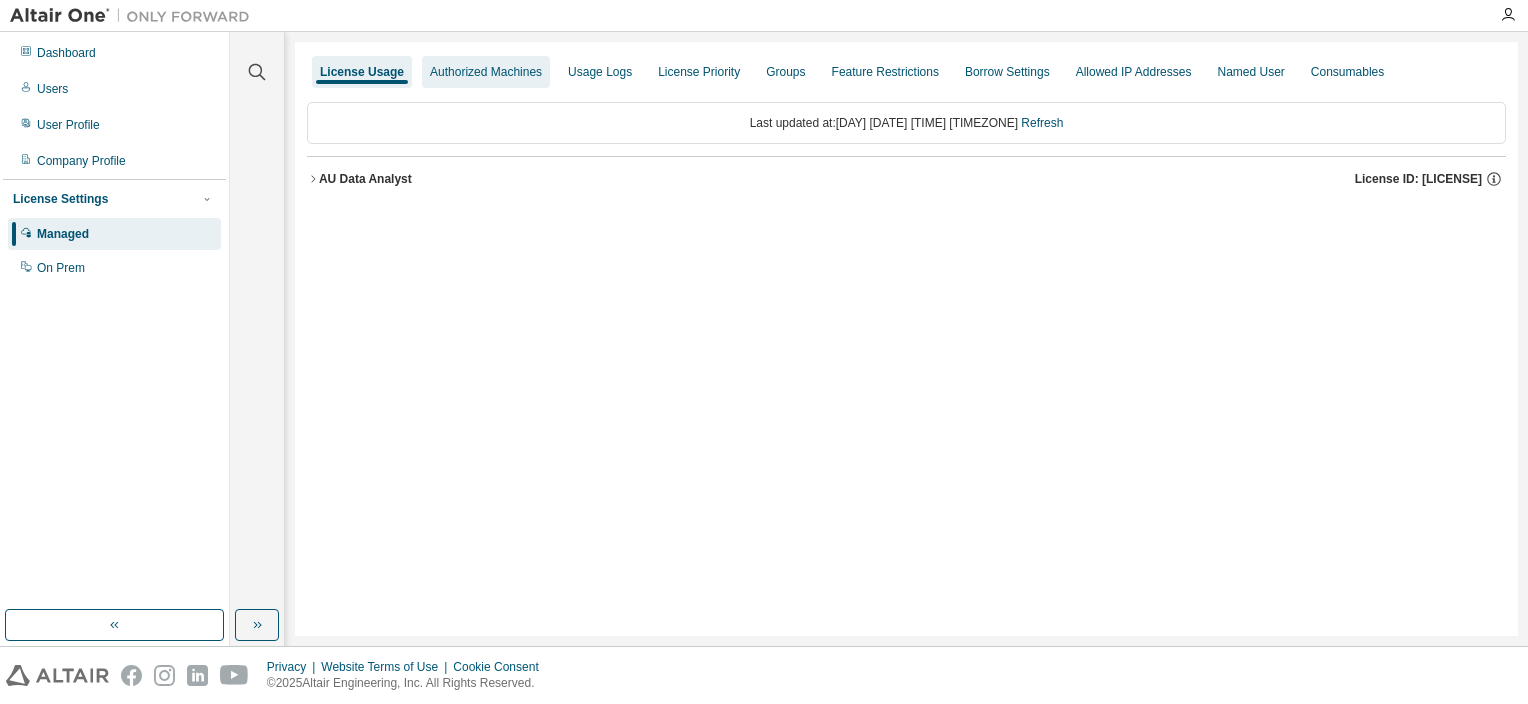 click on "Authorized Machines" at bounding box center [486, 72] 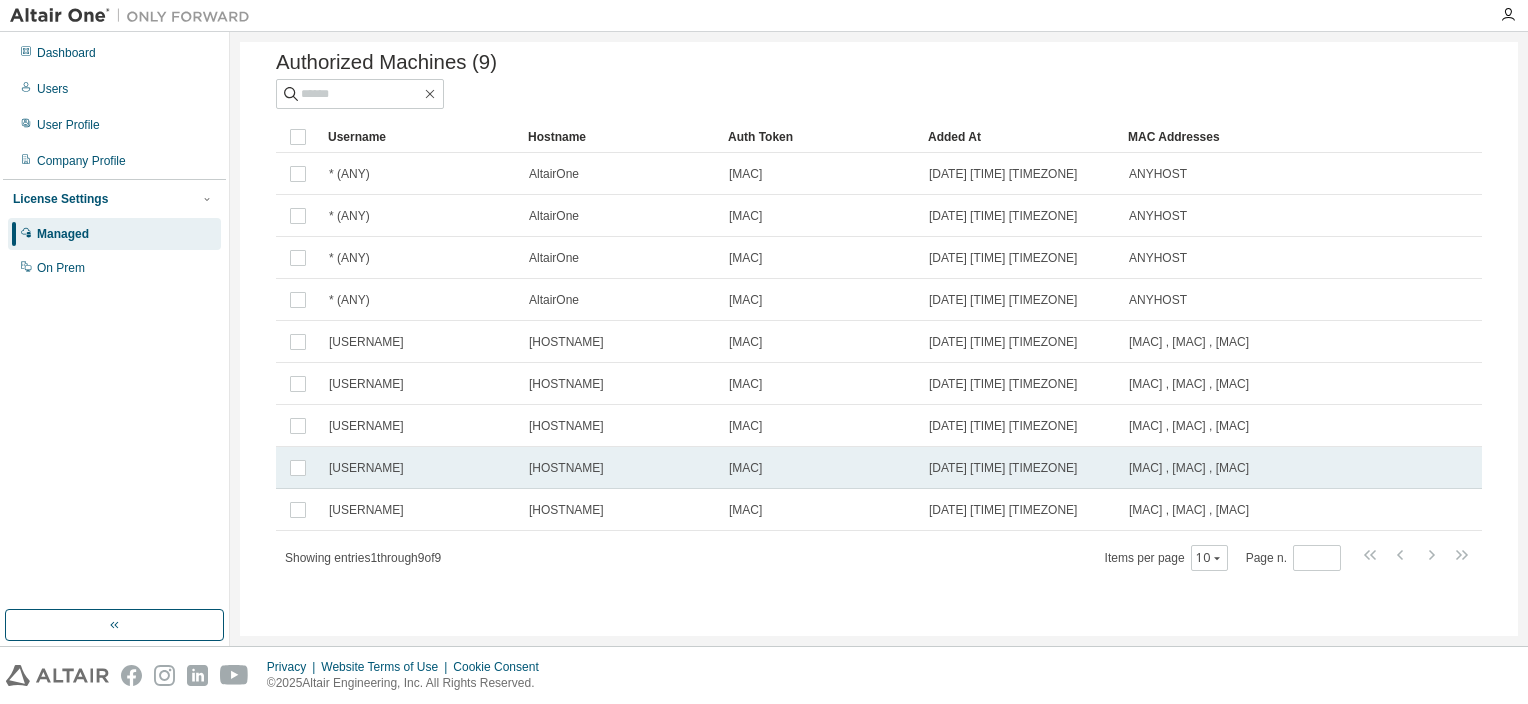 scroll, scrollTop: 0, scrollLeft: 0, axis: both 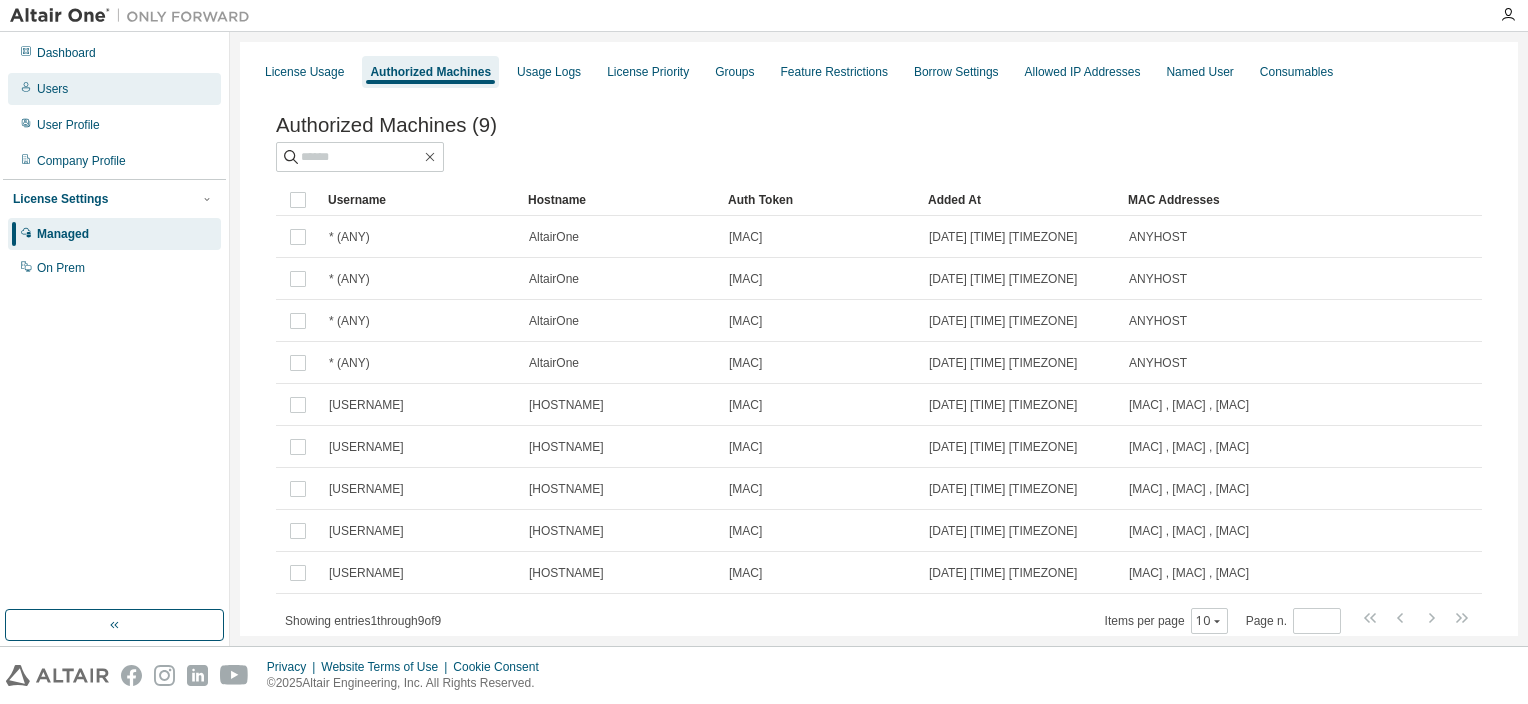click on "Users" at bounding box center (52, 89) 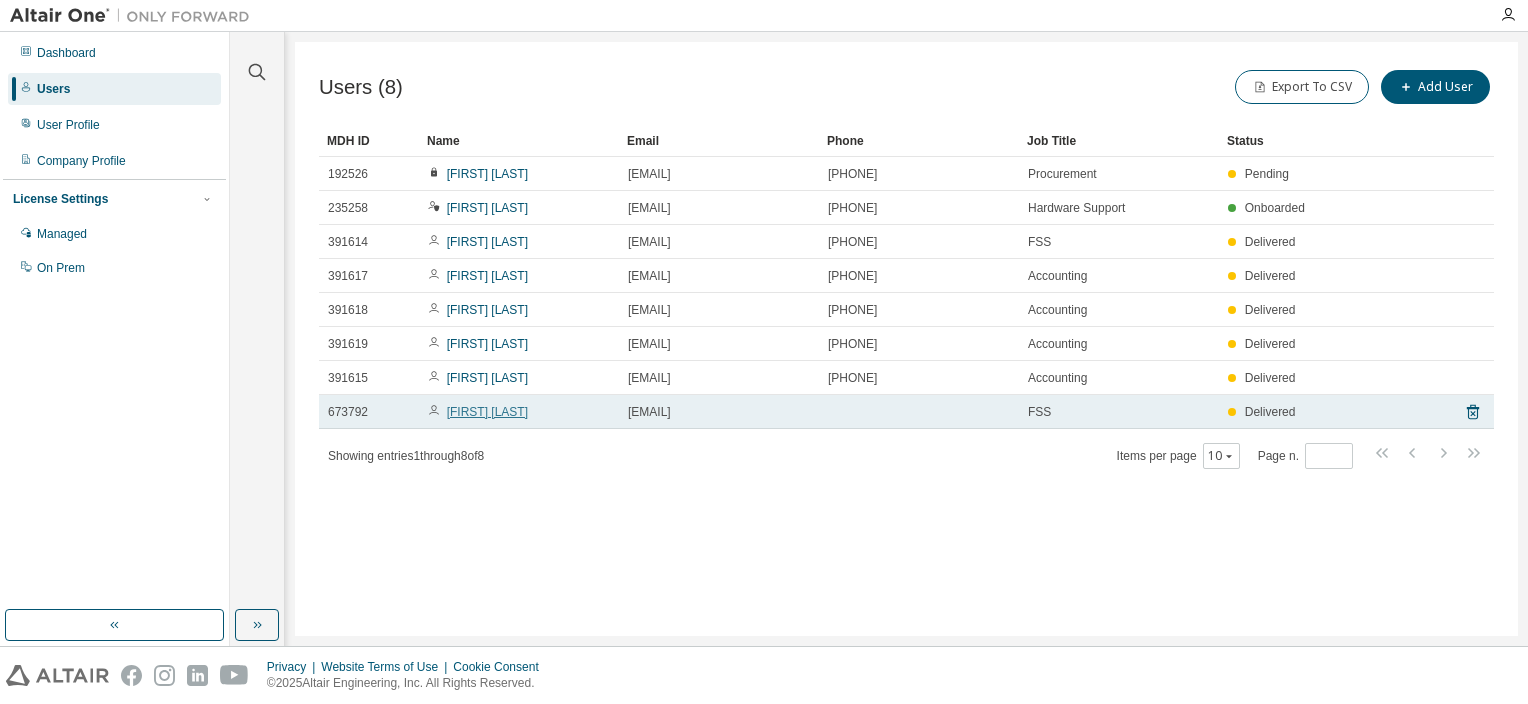 click on "Nancy Addino" at bounding box center [487, 412] 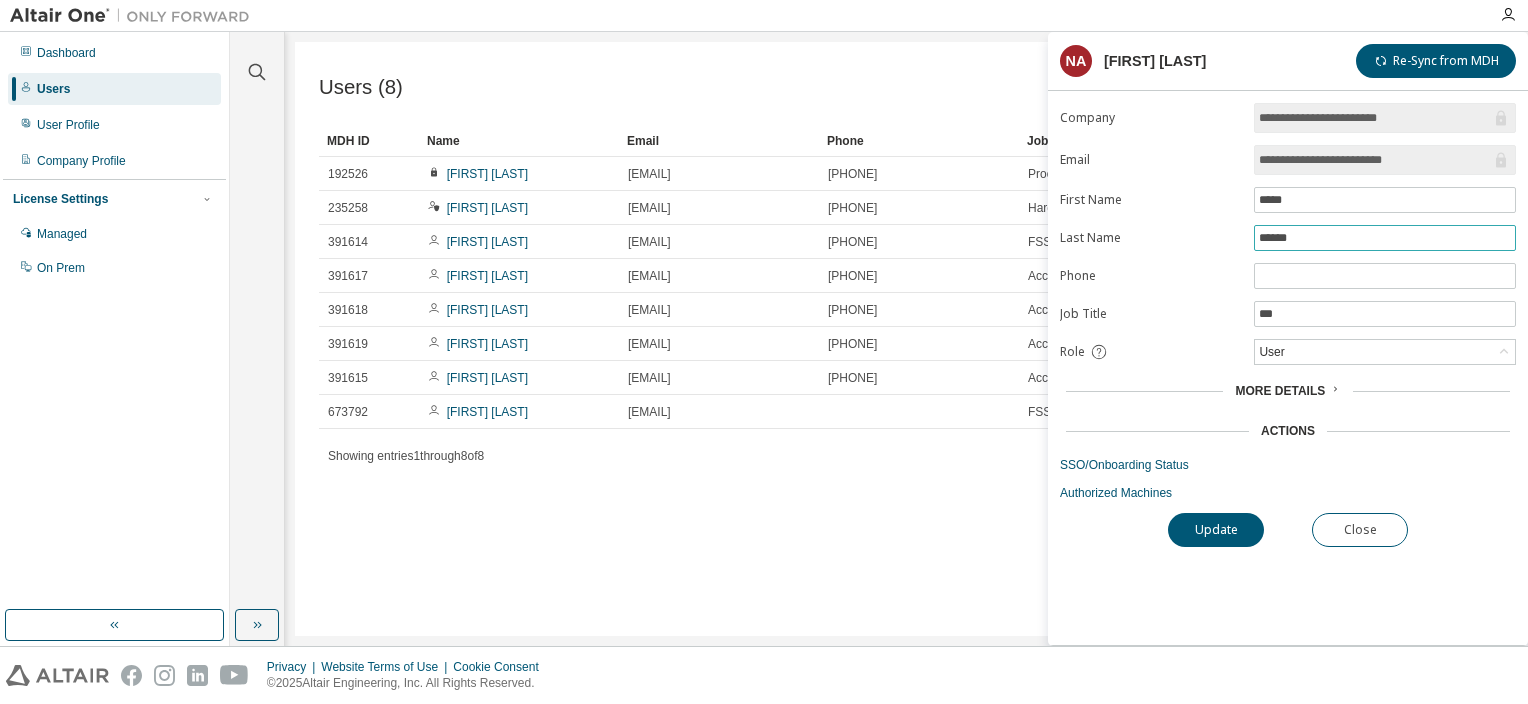 click on "******" at bounding box center [1385, 238] 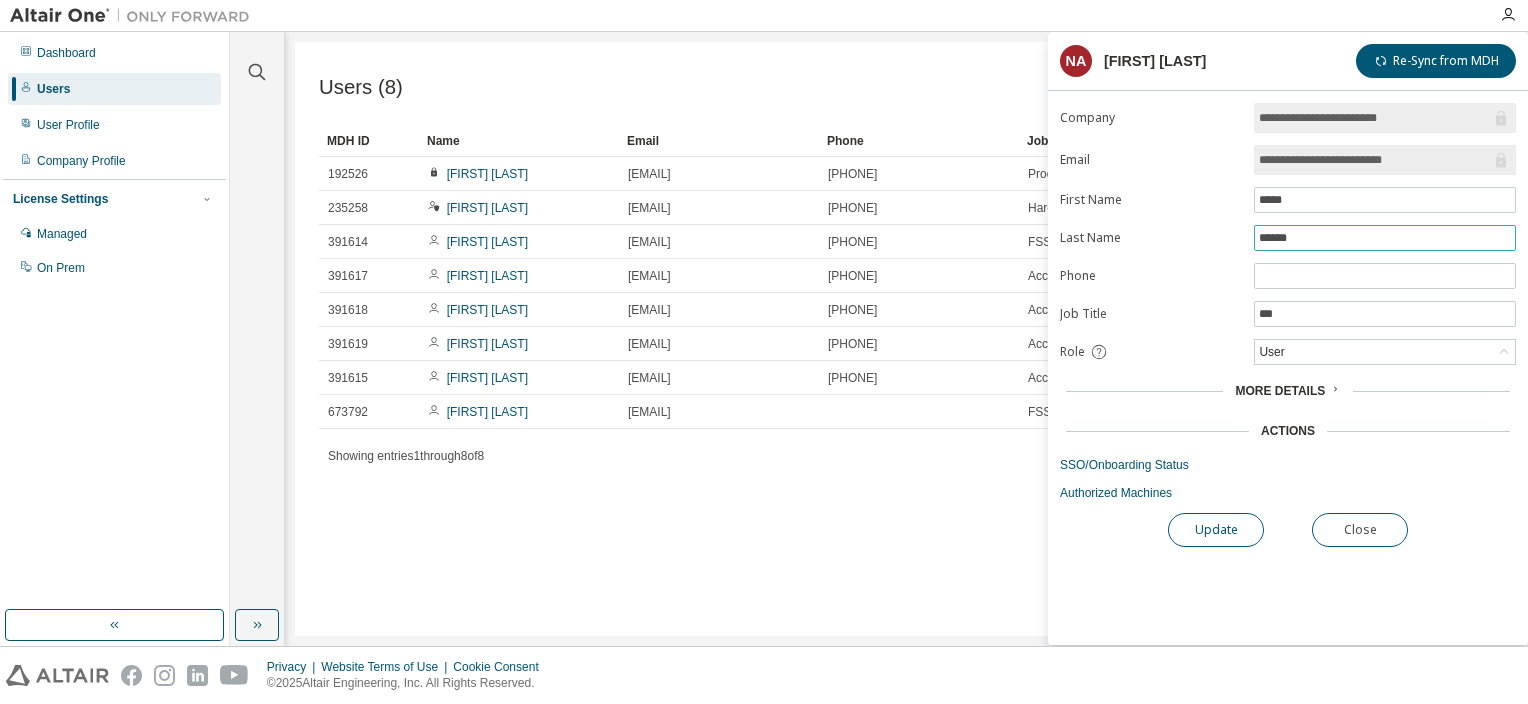 type on "******" 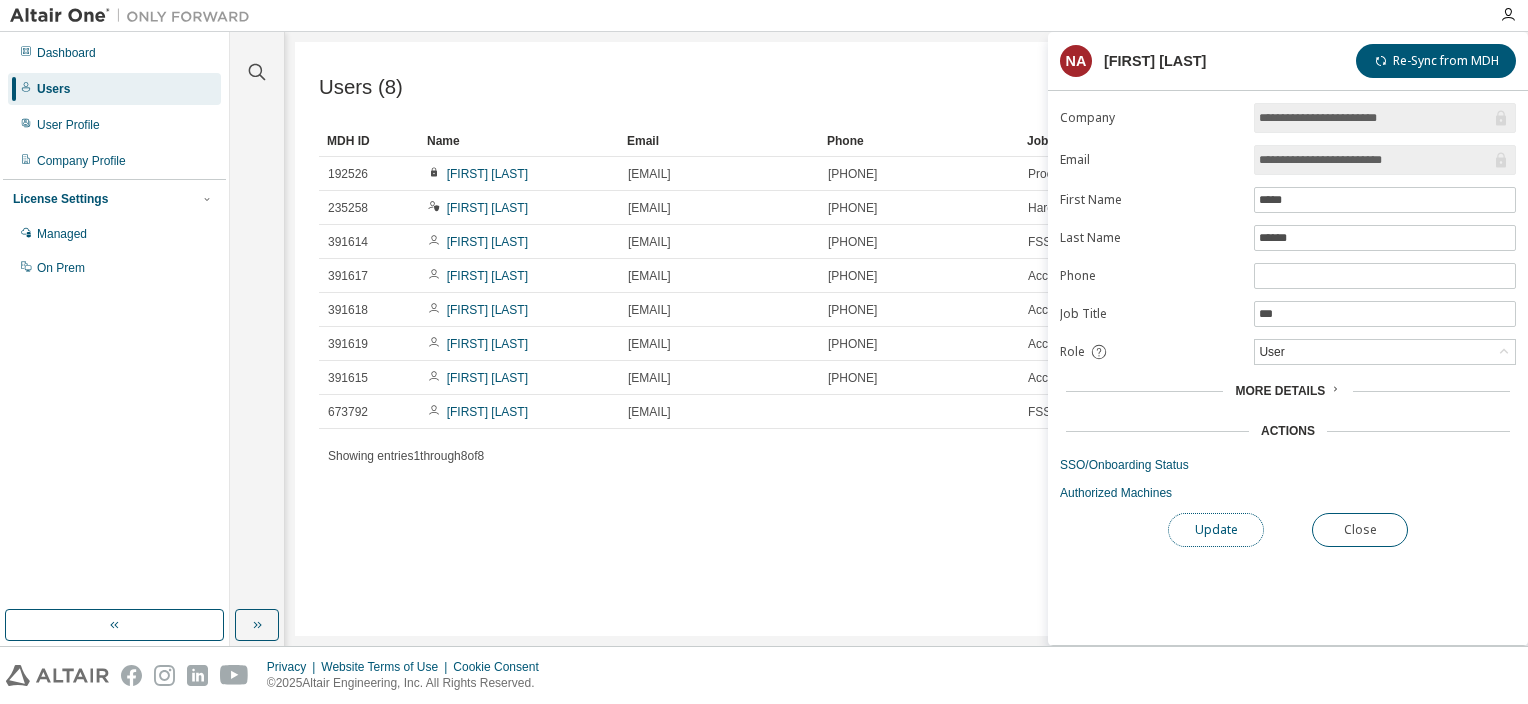 click on "Update" at bounding box center (1216, 530) 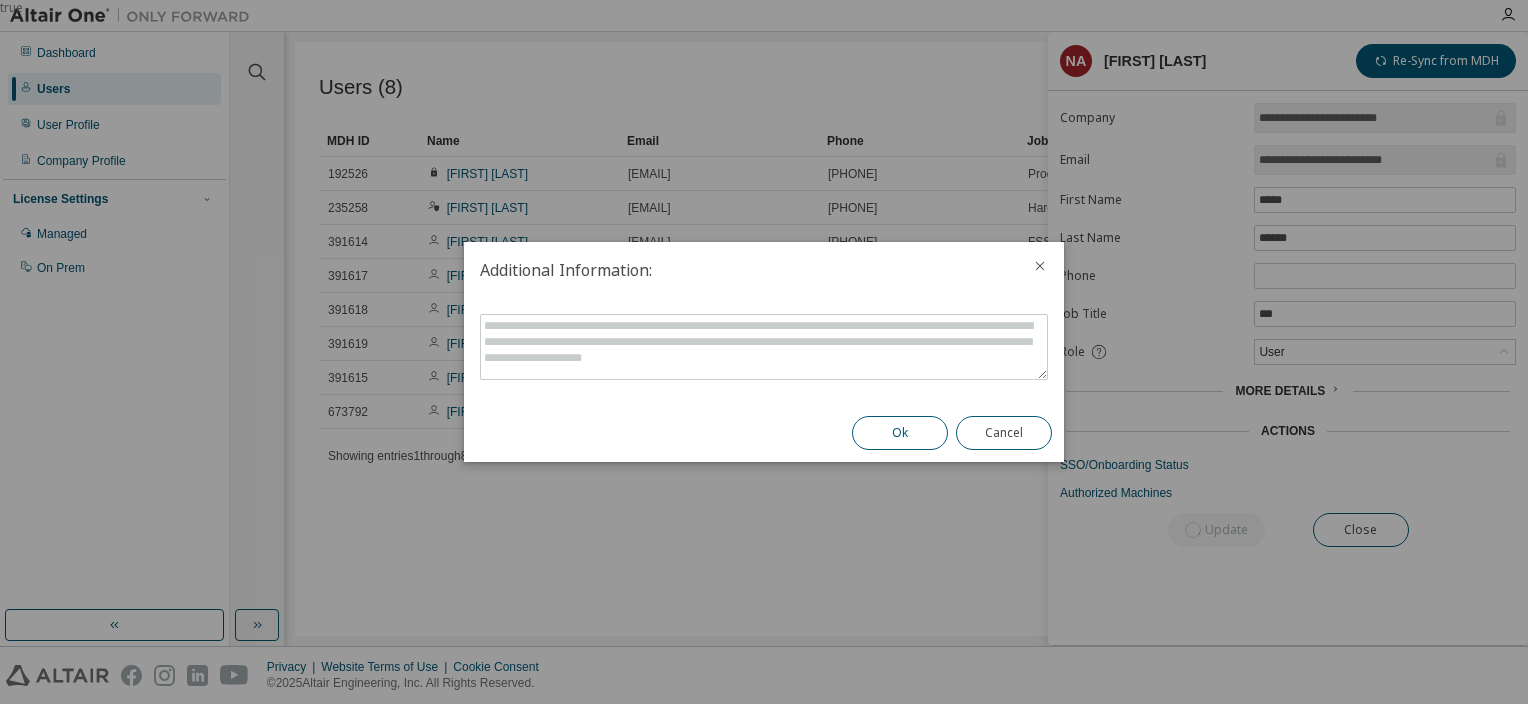 click on "Ok" at bounding box center [900, 433] 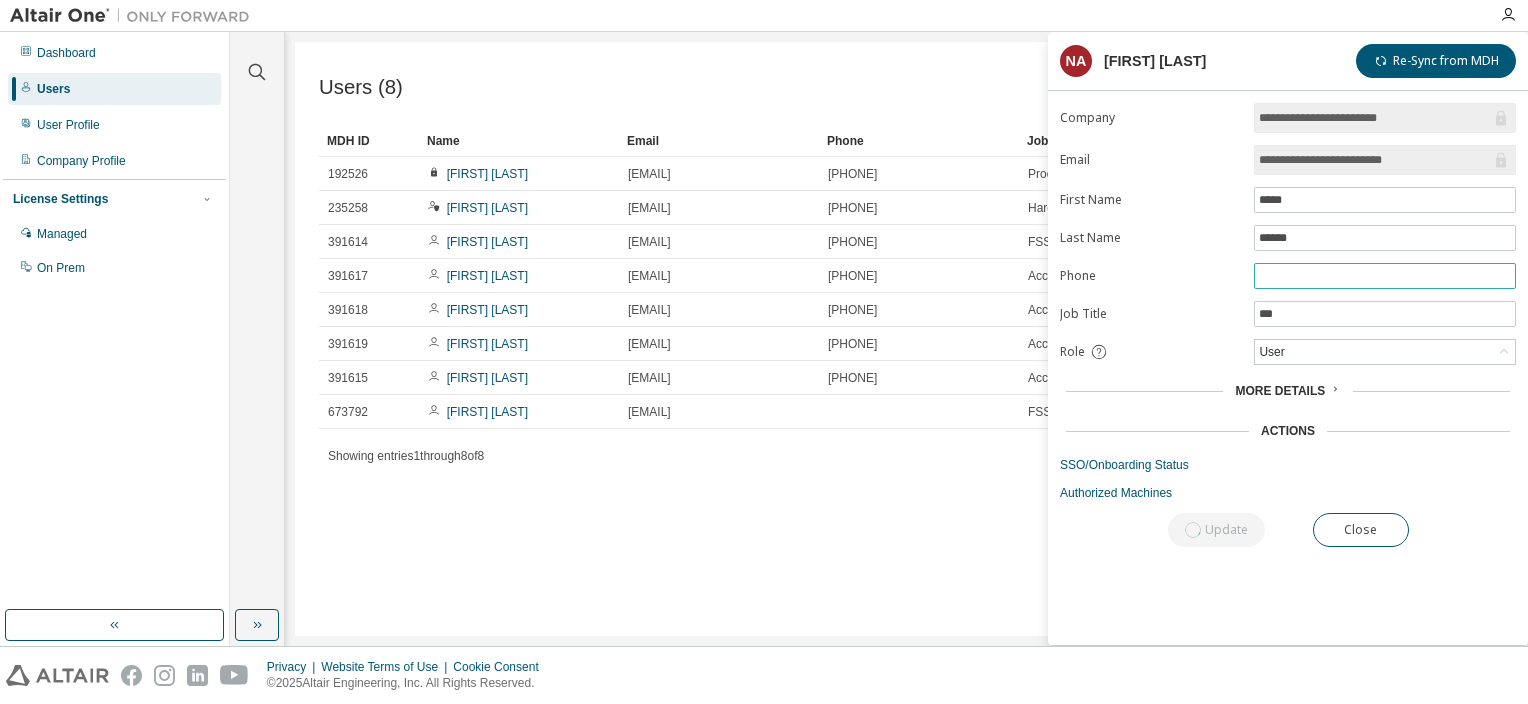 click at bounding box center [1385, 276] 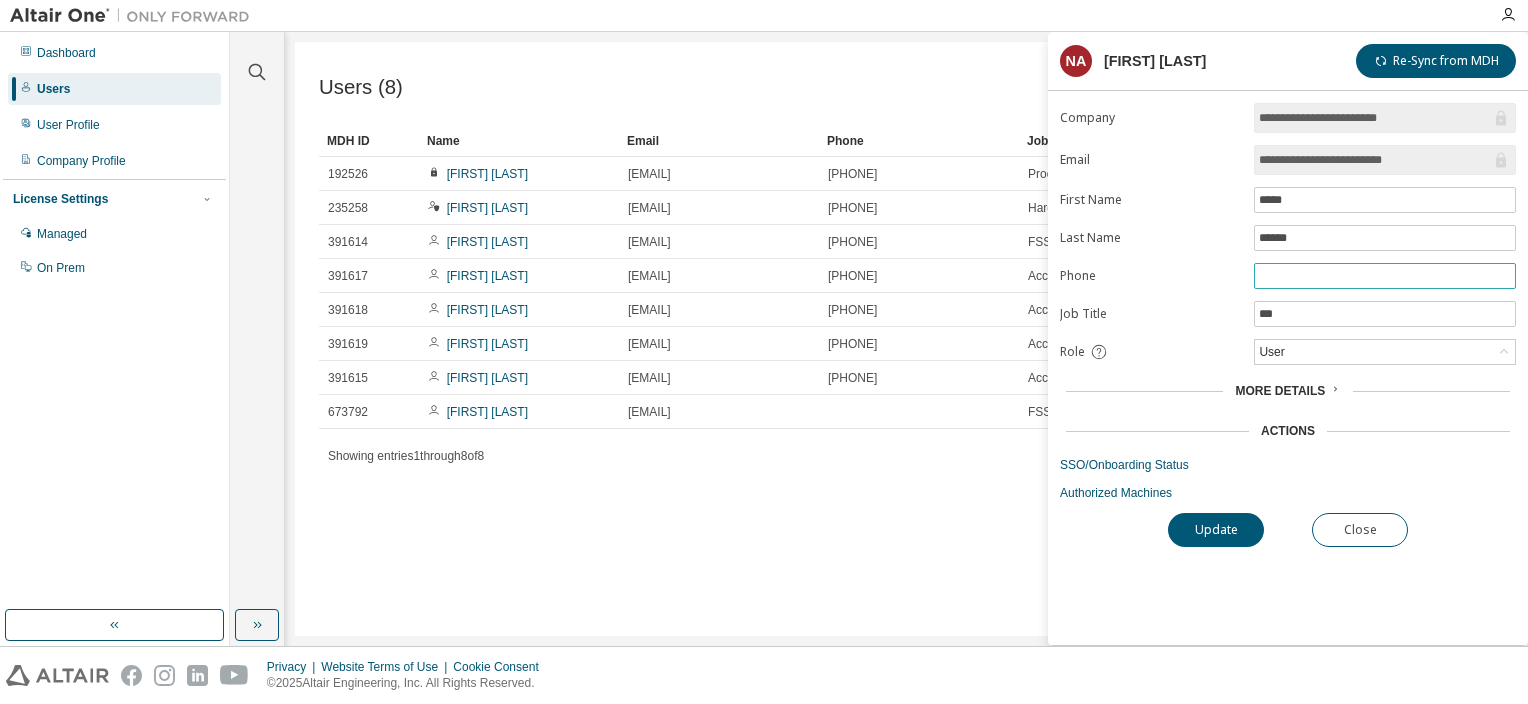 click at bounding box center (1385, 276) 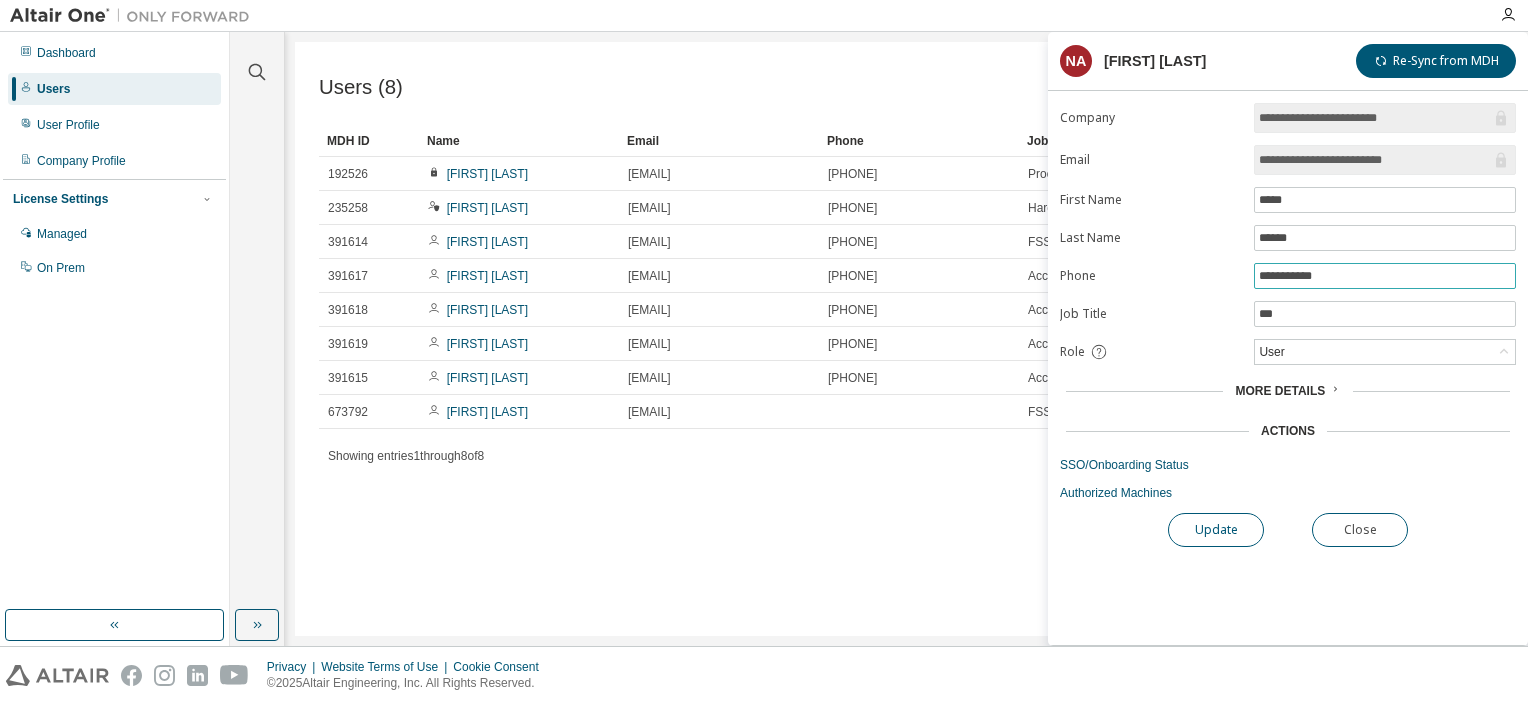 type on "**********" 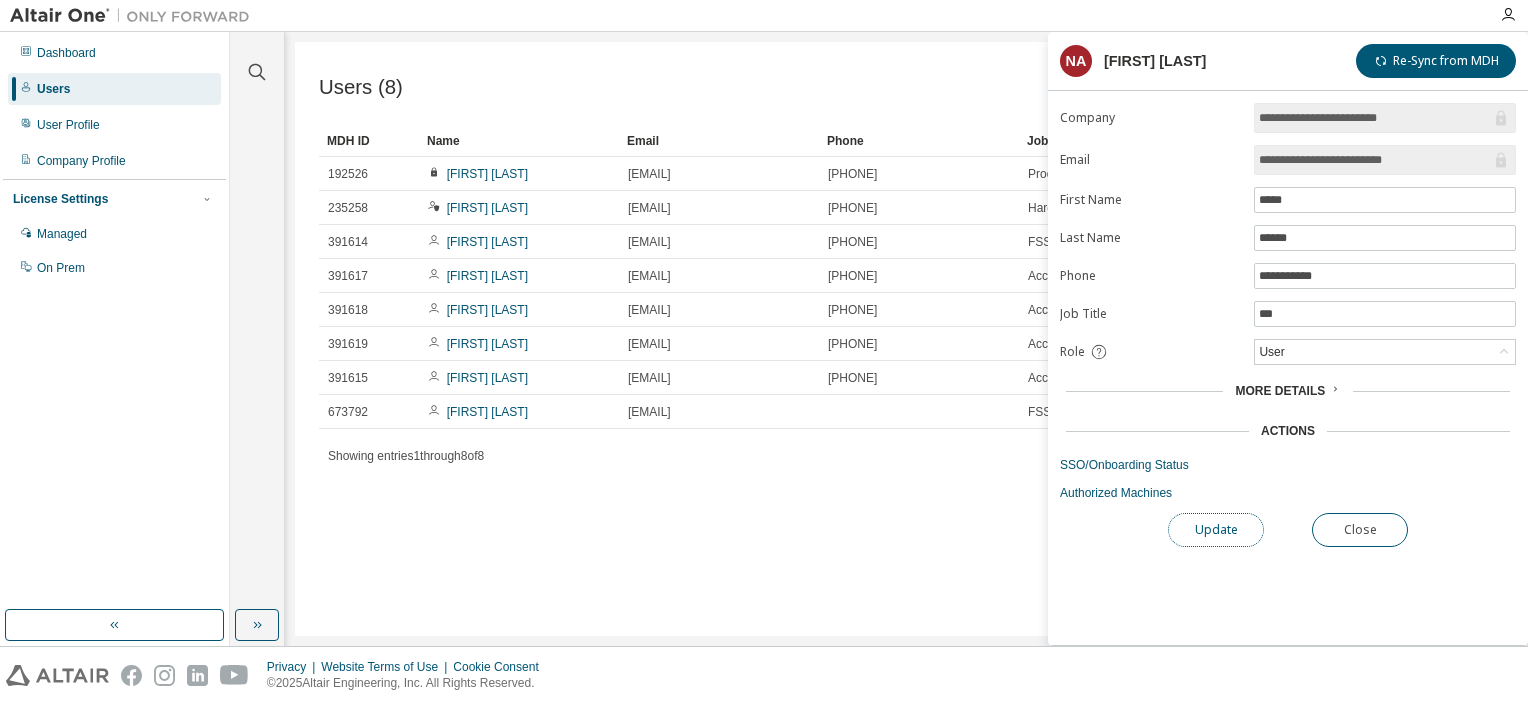 click on "Update" at bounding box center (1216, 530) 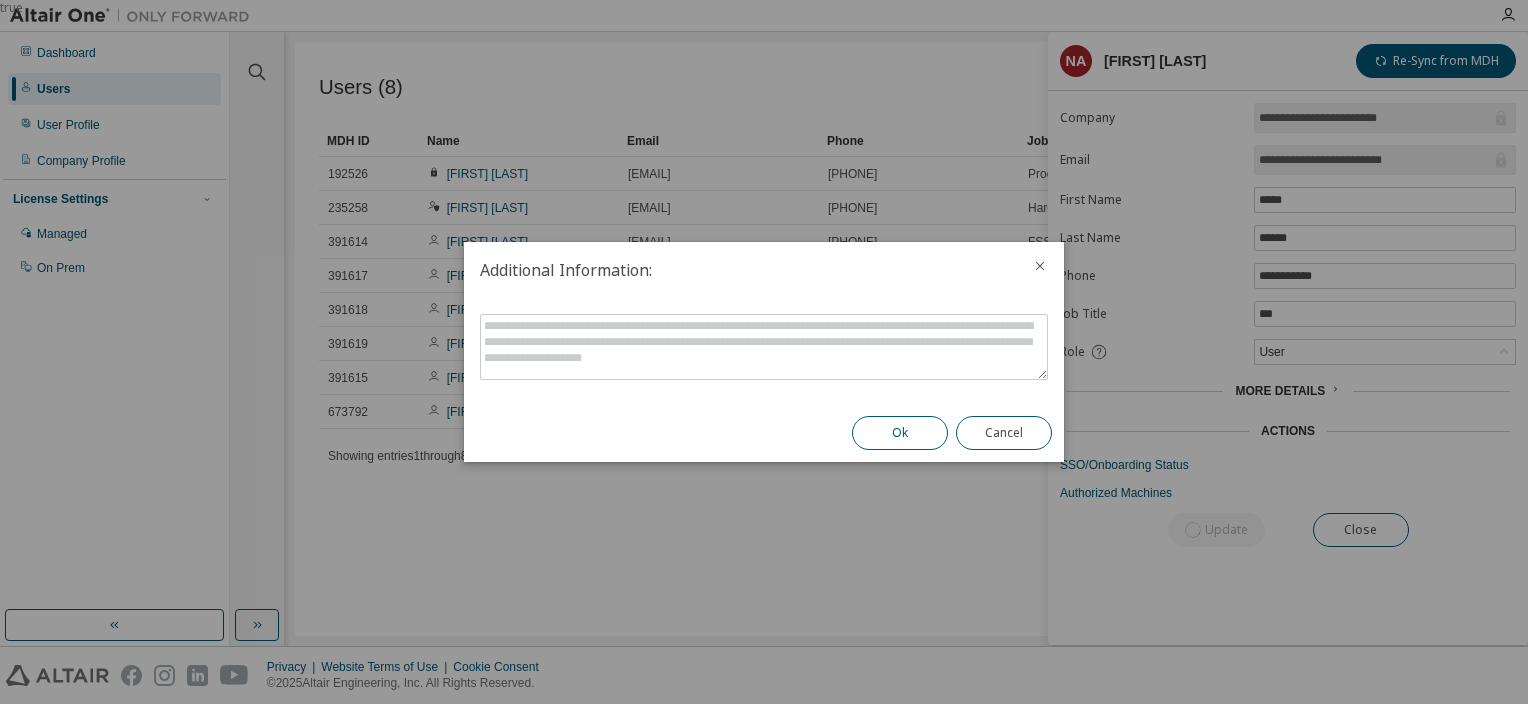 click on "Ok" at bounding box center [900, 433] 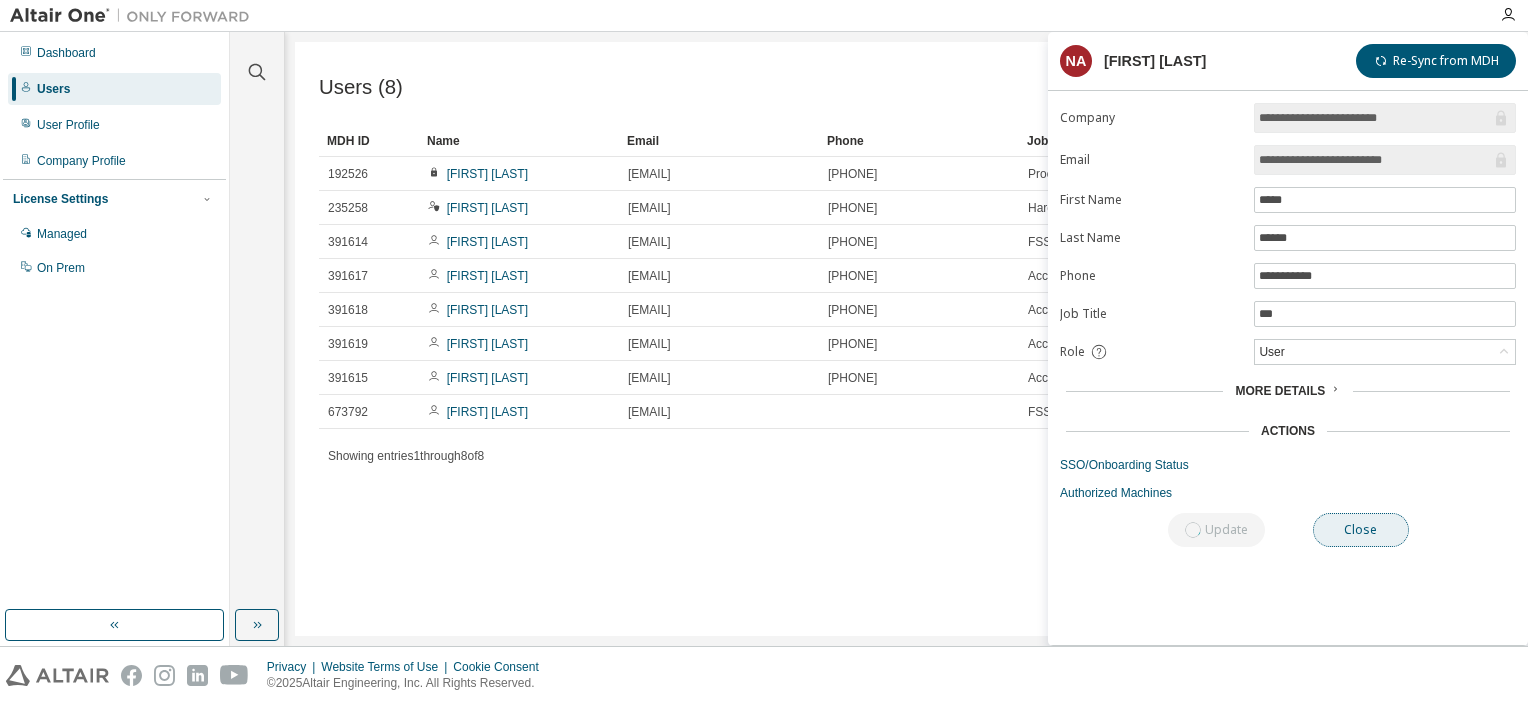 click on "Close" at bounding box center (1361, 530) 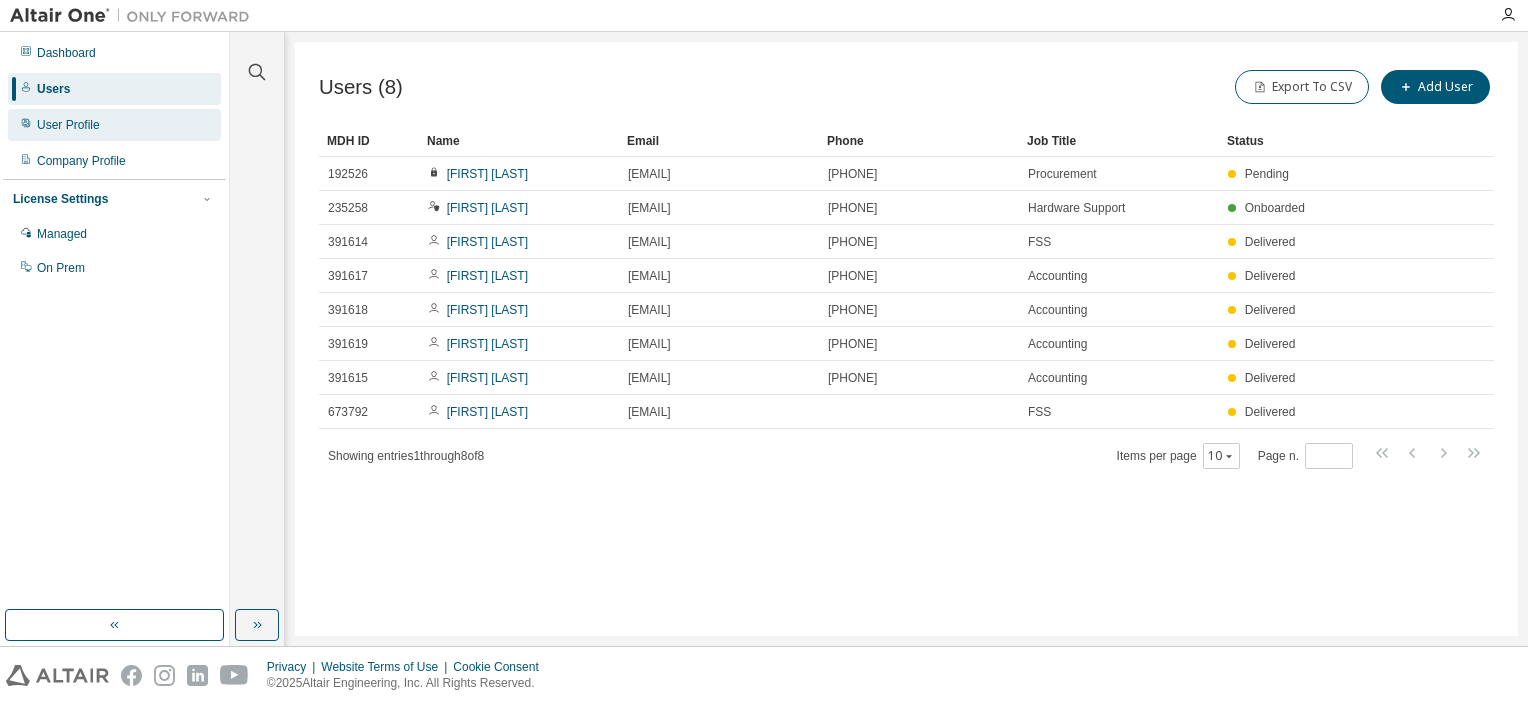 click on "User Profile" at bounding box center (68, 125) 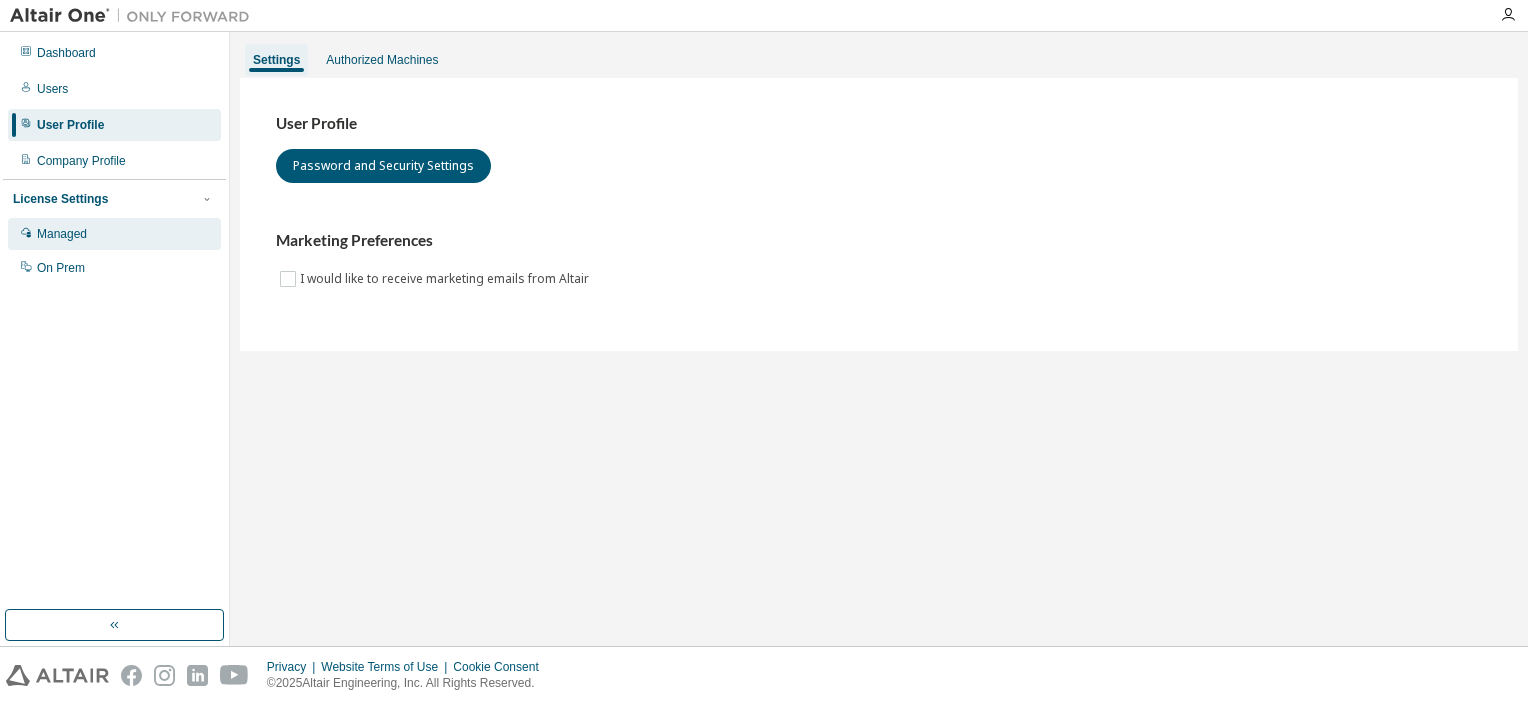 click on "Managed" at bounding box center [62, 234] 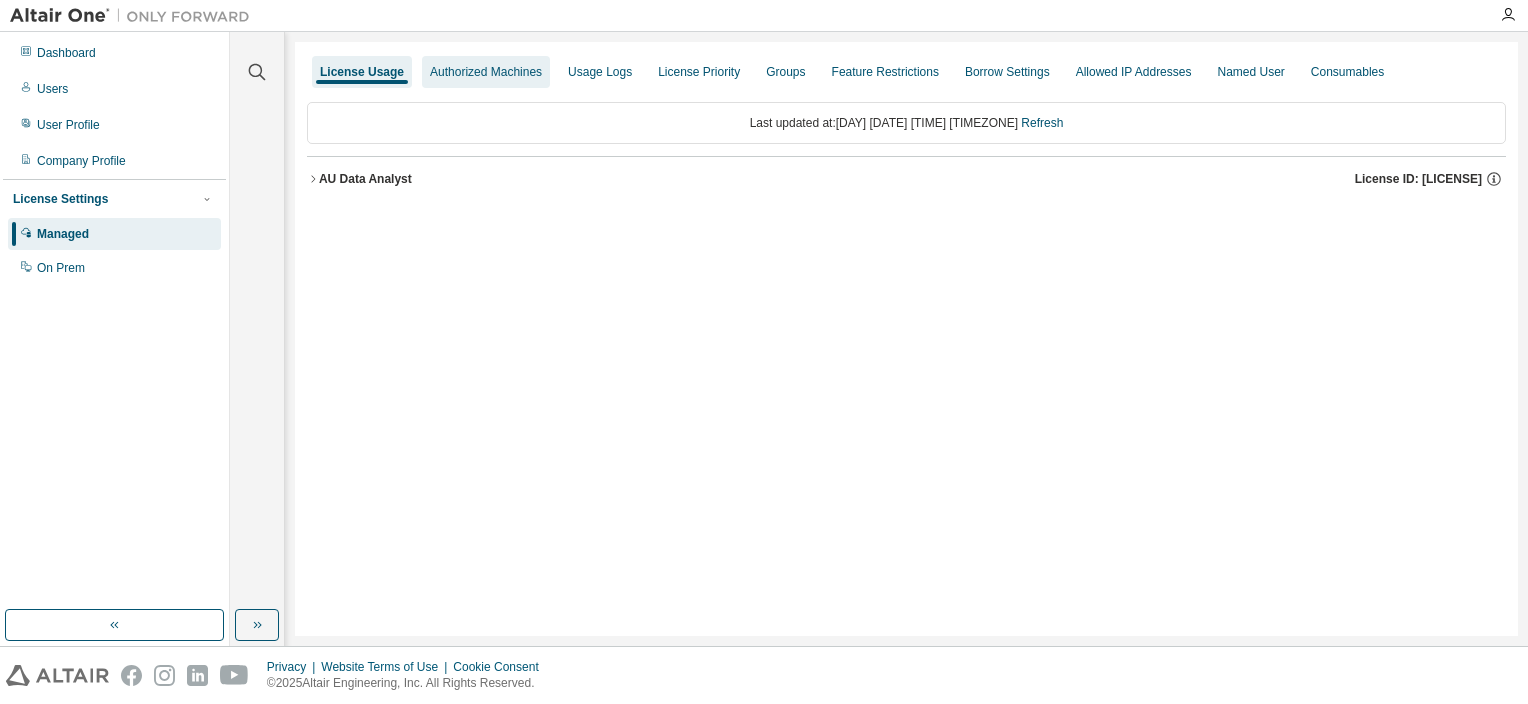 click on "Authorized Machines" at bounding box center (486, 72) 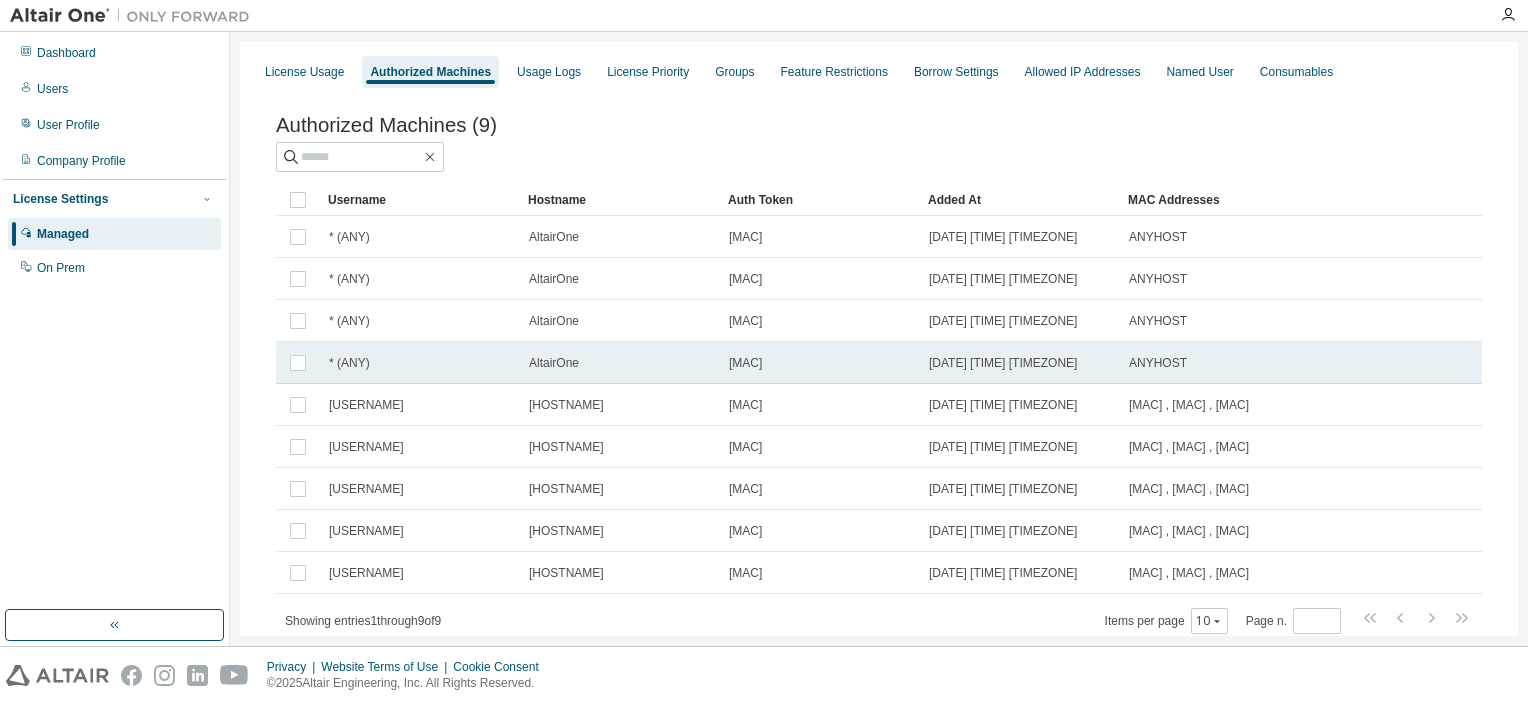 scroll, scrollTop: 185, scrollLeft: 0, axis: vertical 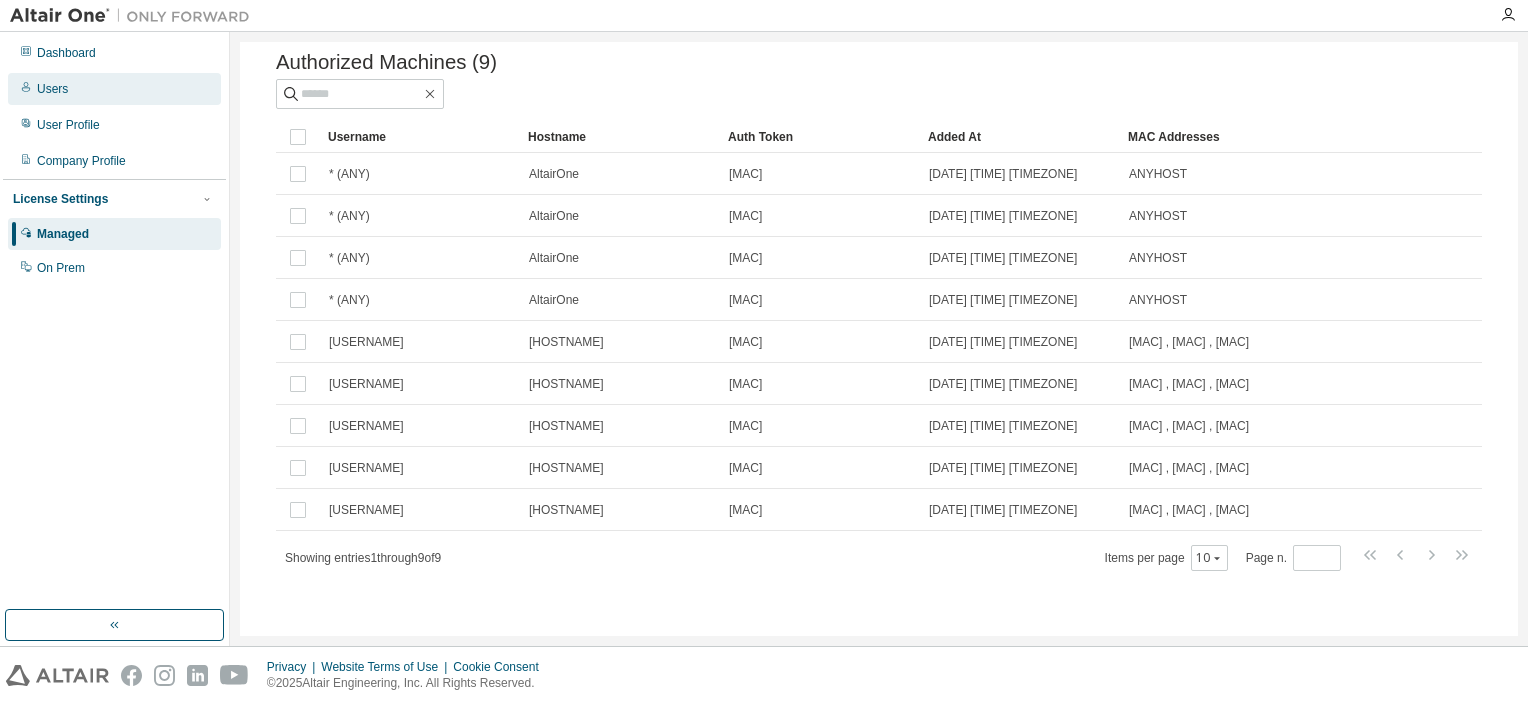 click on "Users" at bounding box center (114, 89) 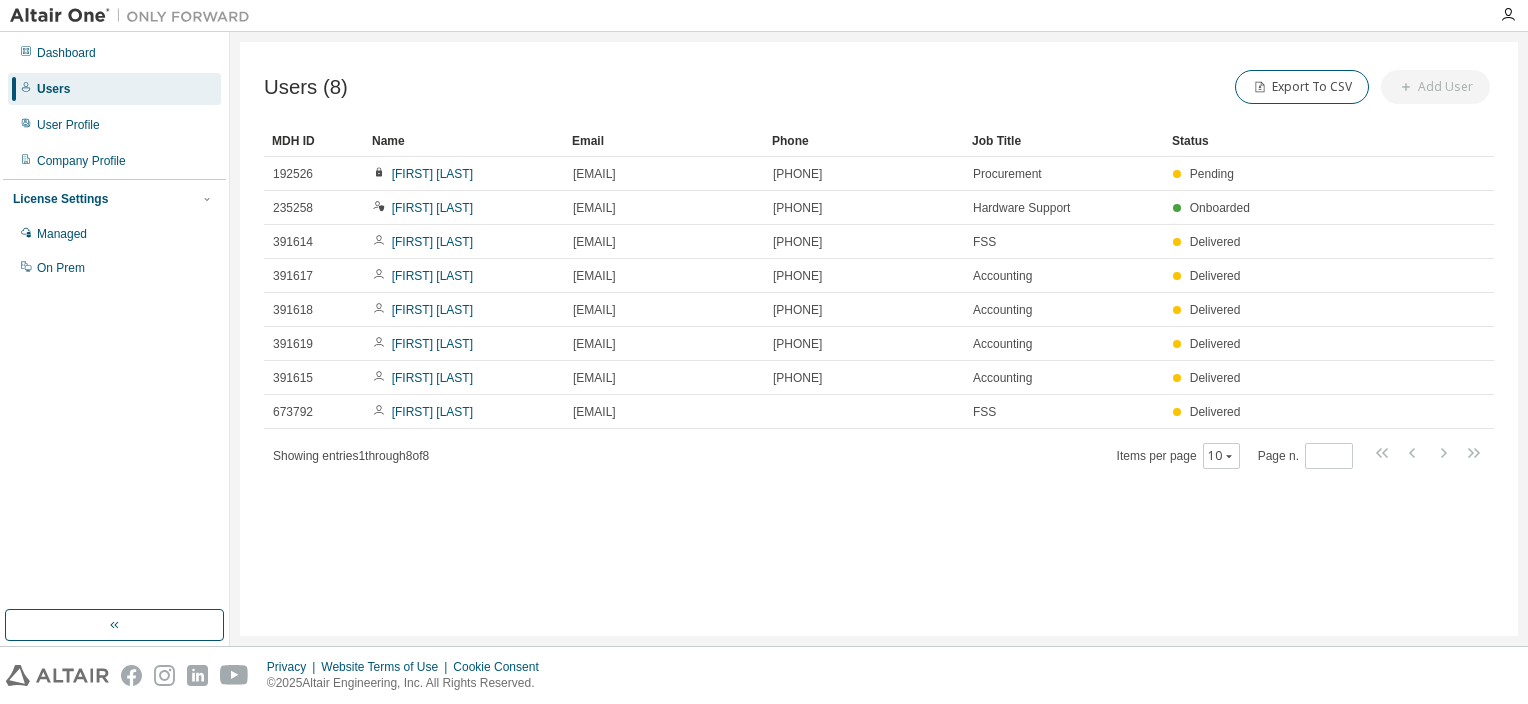 scroll, scrollTop: 0, scrollLeft: 0, axis: both 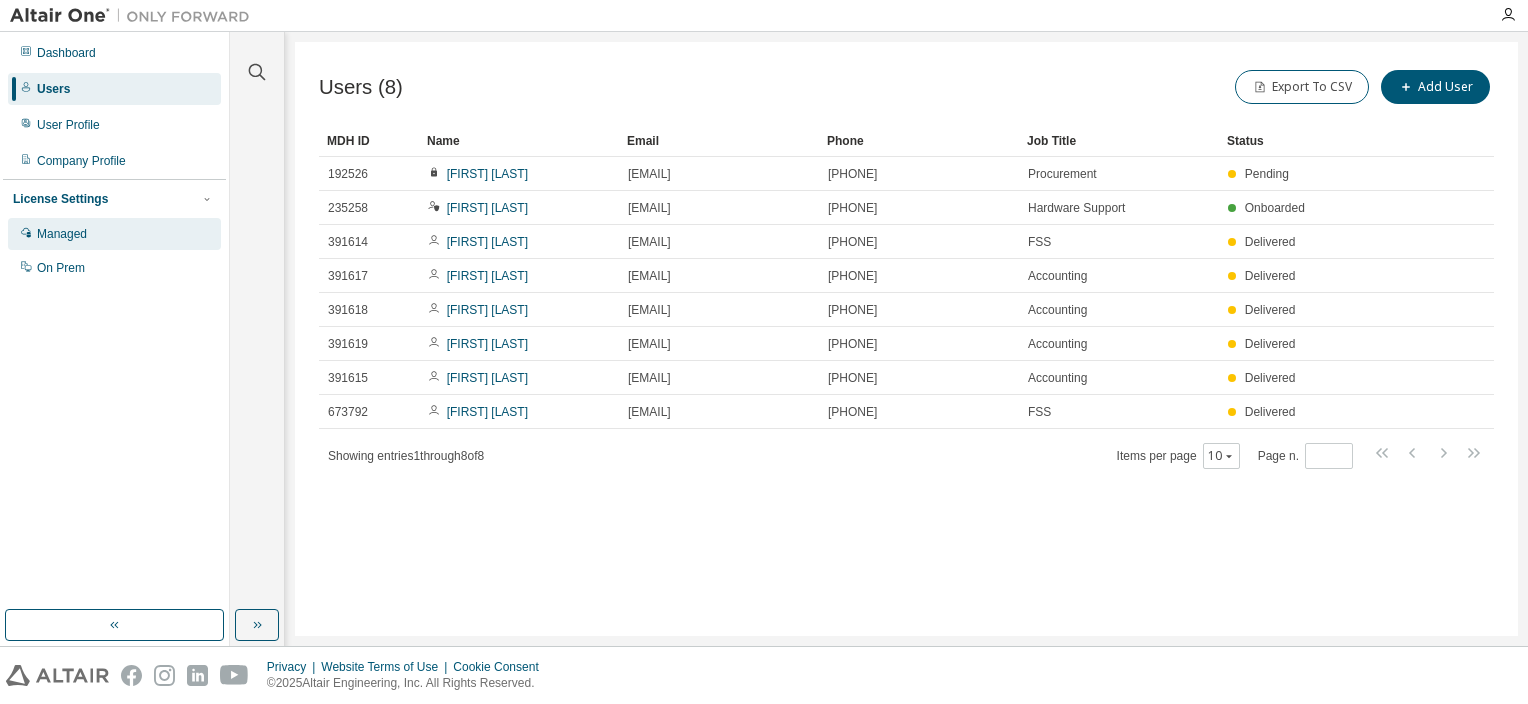 click on "Managed" at bounding box center (62, 234) 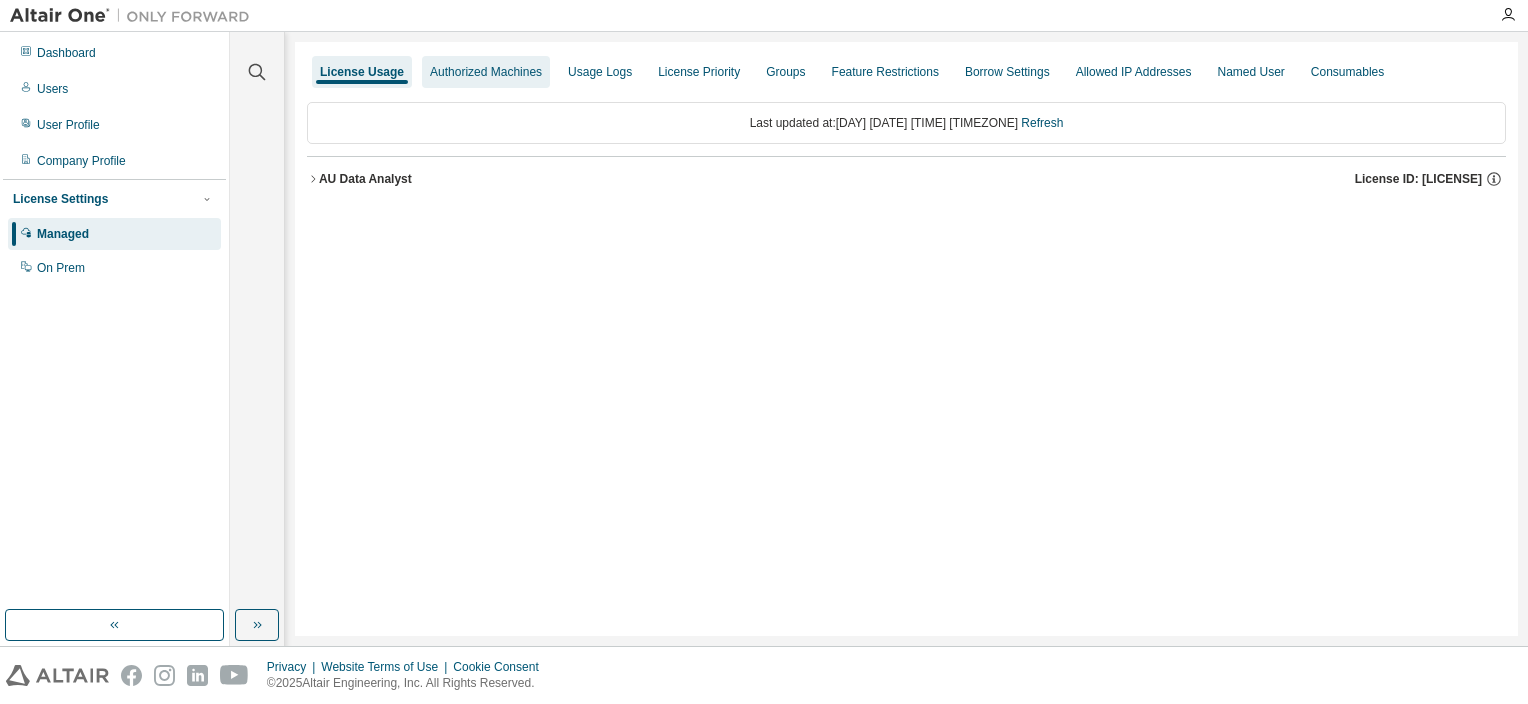 click on "Authorized Machines" at bounding box center (486, 72) 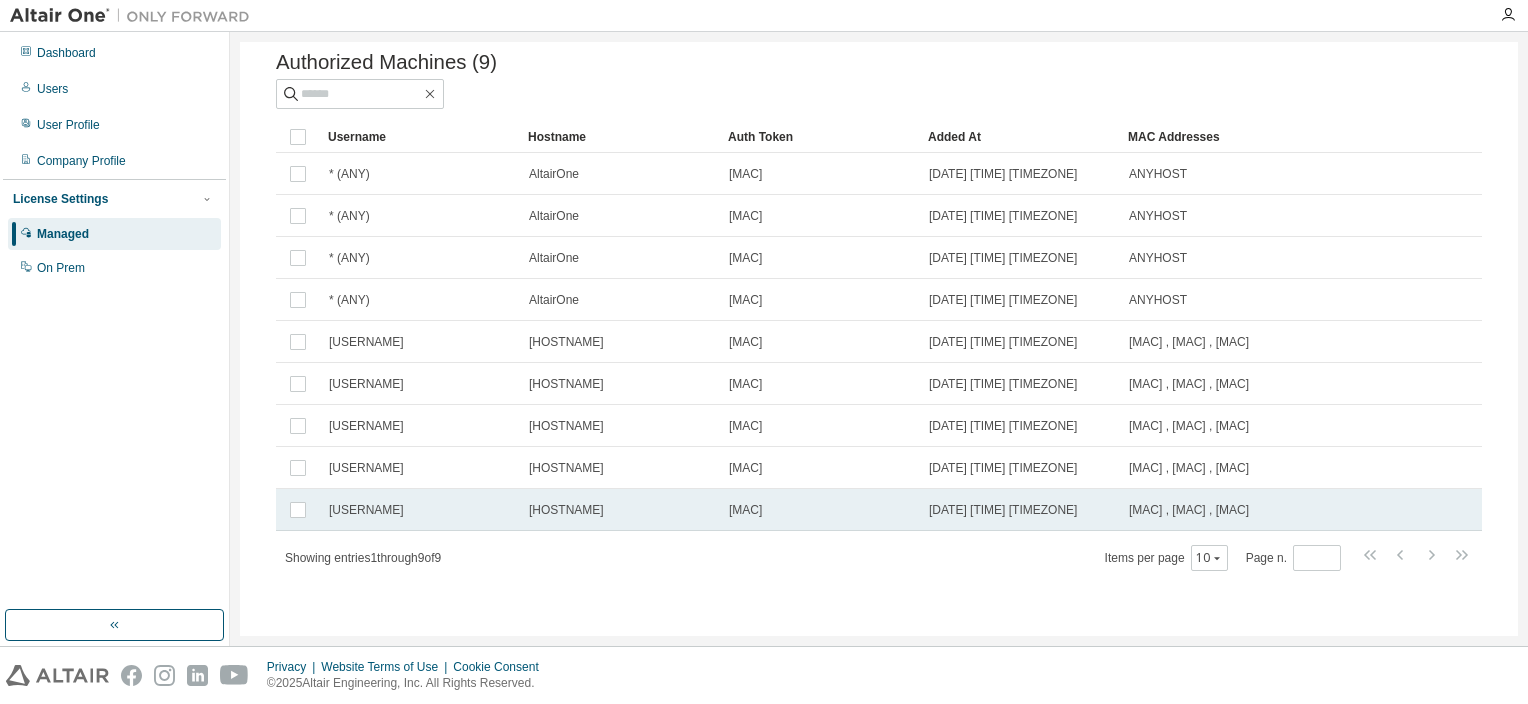 scroll, scrollTop: 0, scrollLeft: 0, axis: both 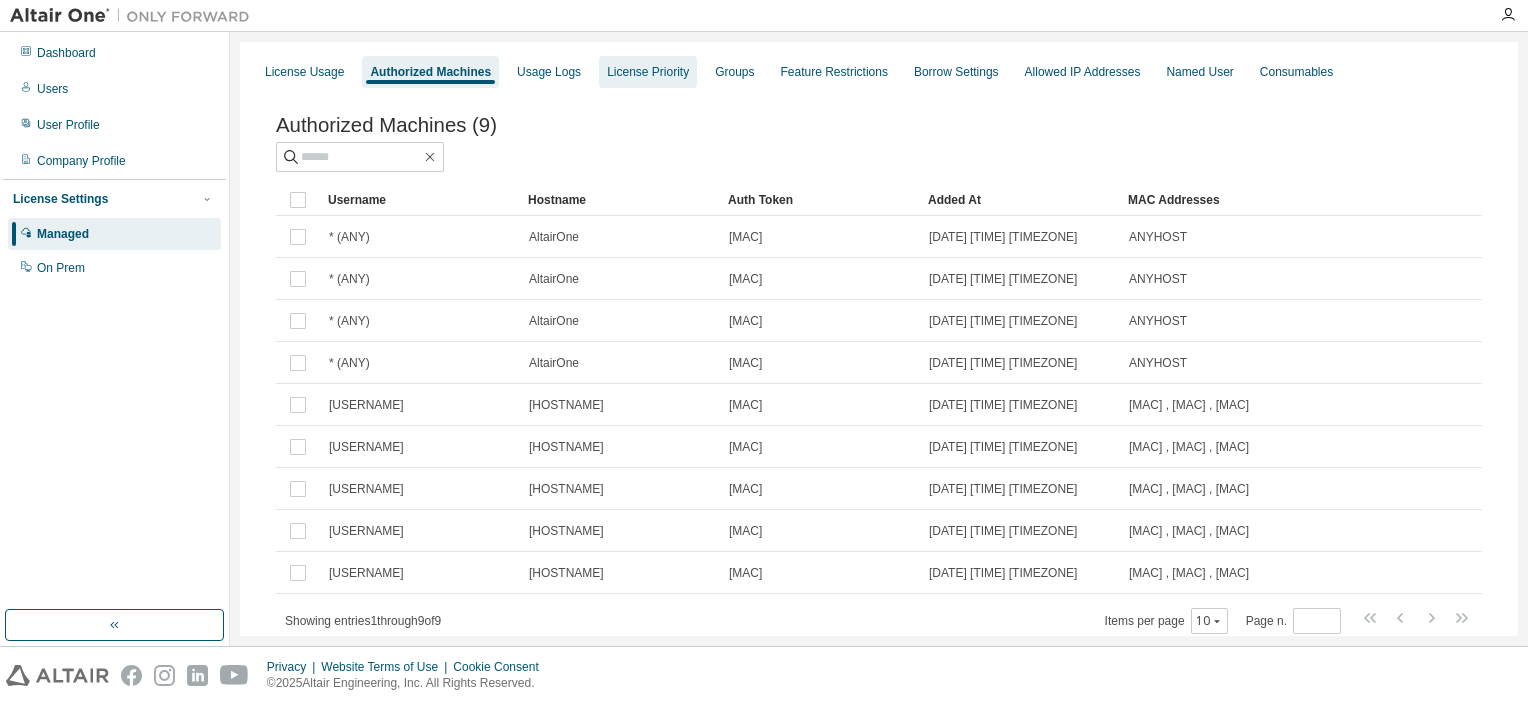click on "License Priority" at bounding box center [648, 72] 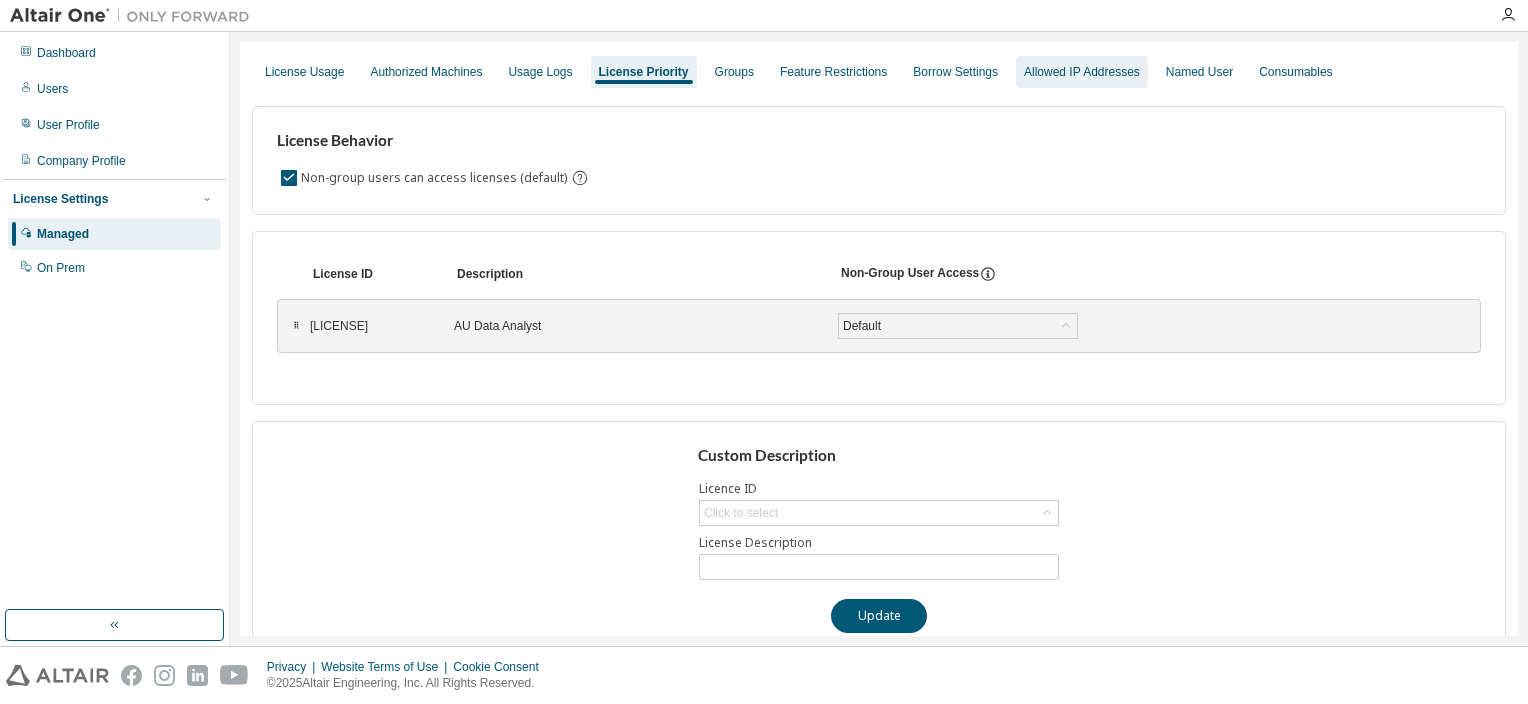click on "Allowed IP Addresses" at bounding box center (1082, 72) 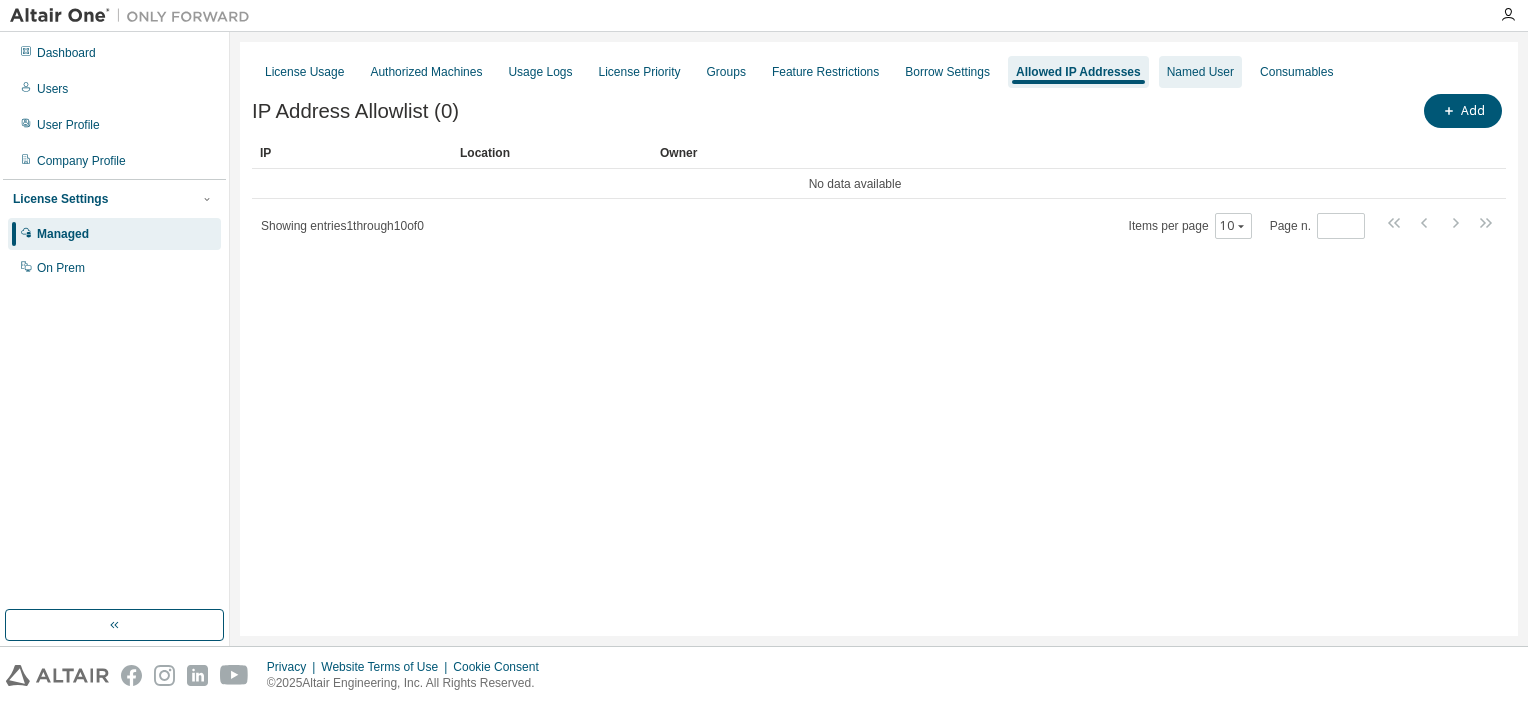 click on "Named User" at bounding box center [1200, 72] 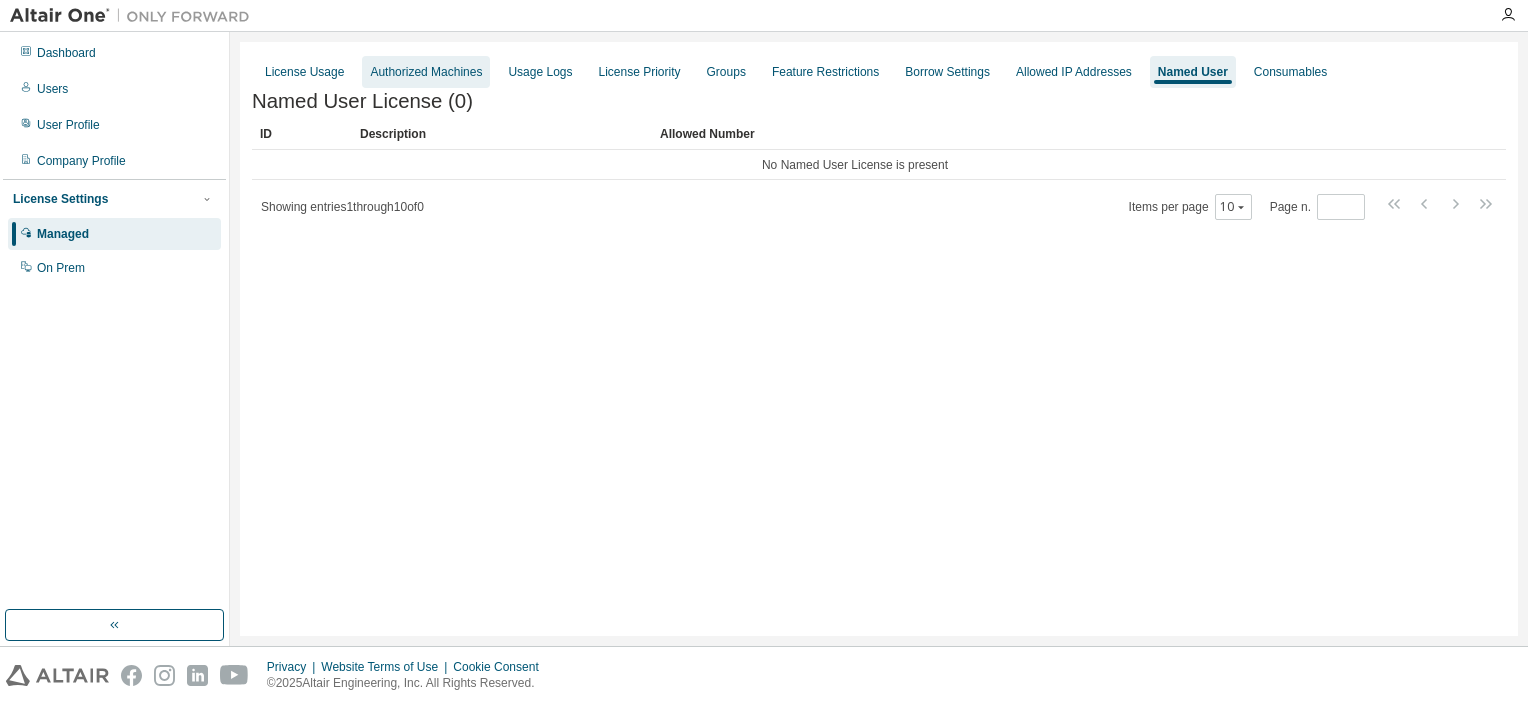 click on "Authorized Machines" at bounding box center (426, 72) 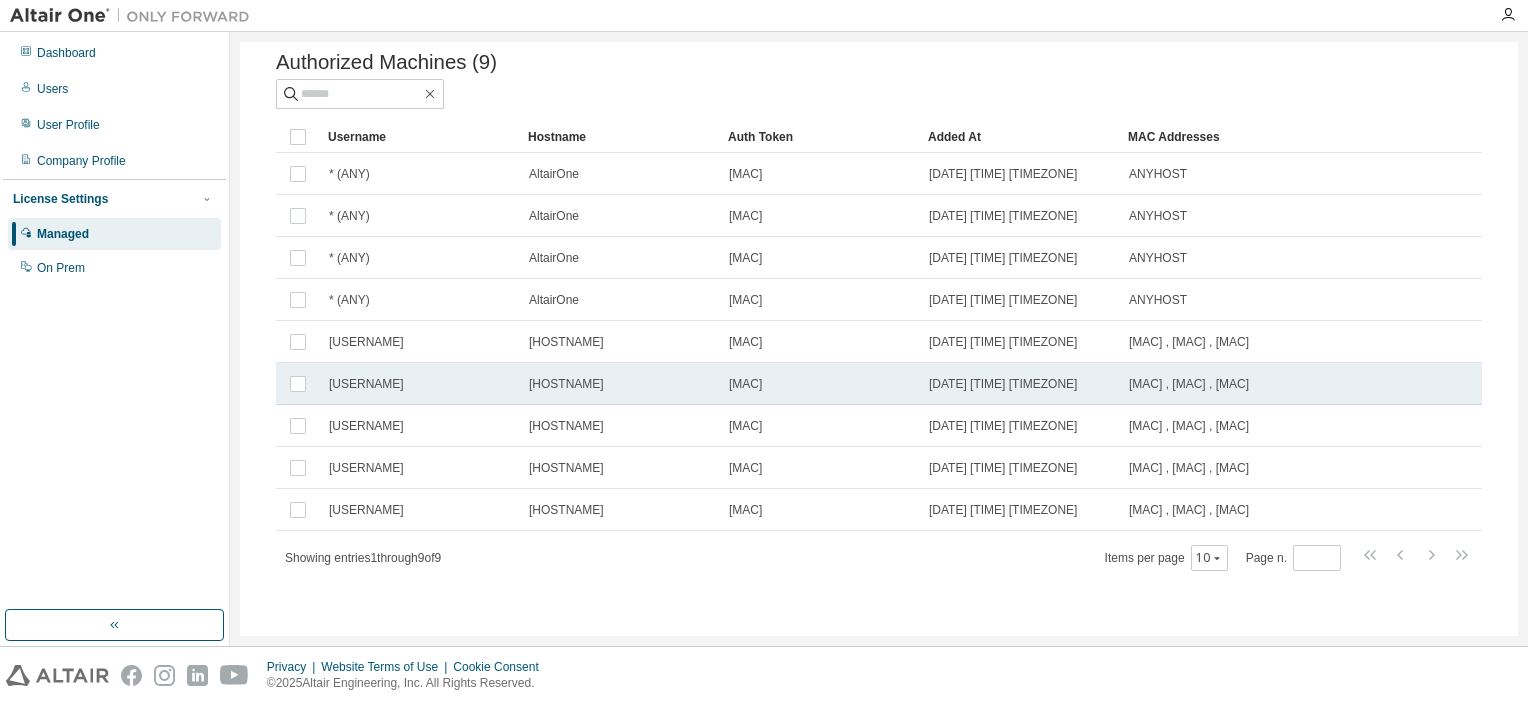 scroll, scrollTop: 0, scrollLeft: 0, axis: both 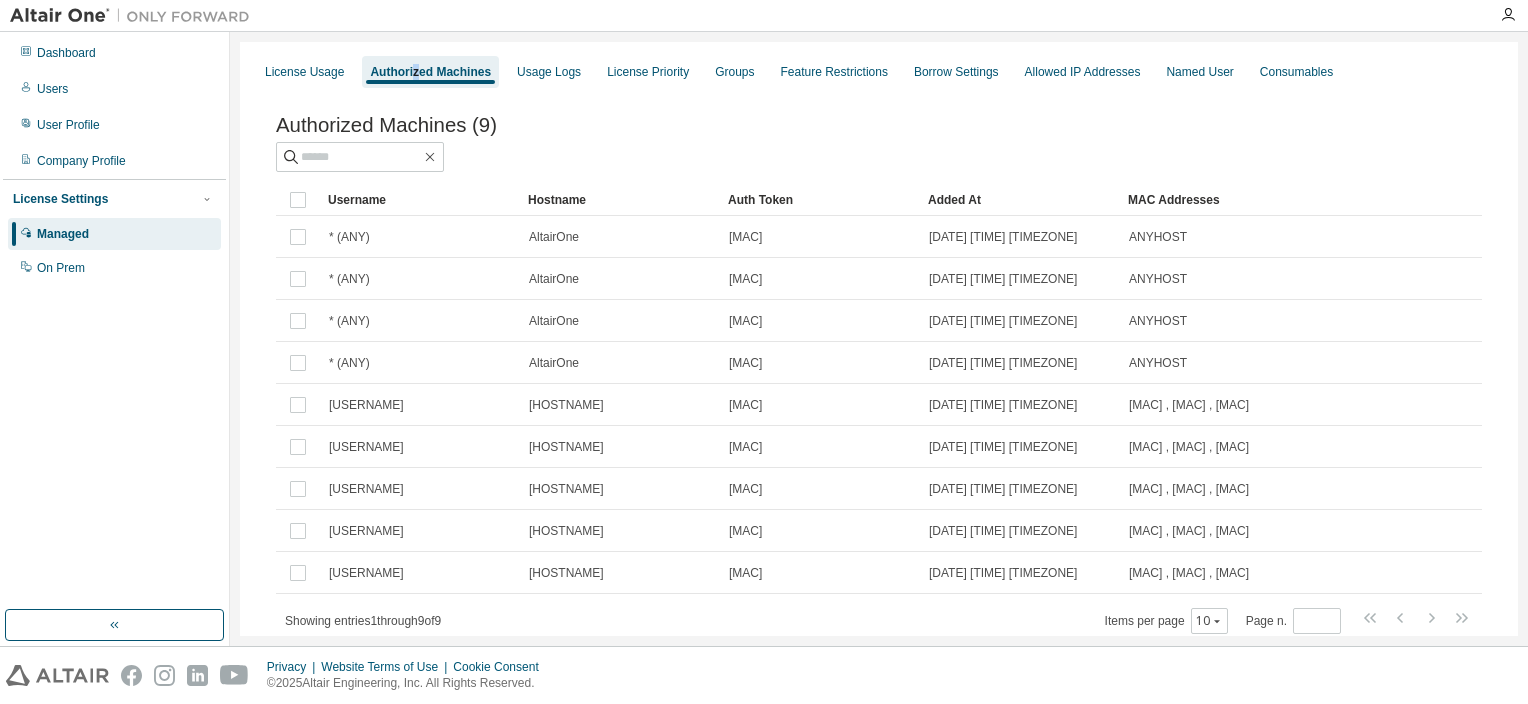 click on "Authorized Machines" at bounding box center [430, 72] 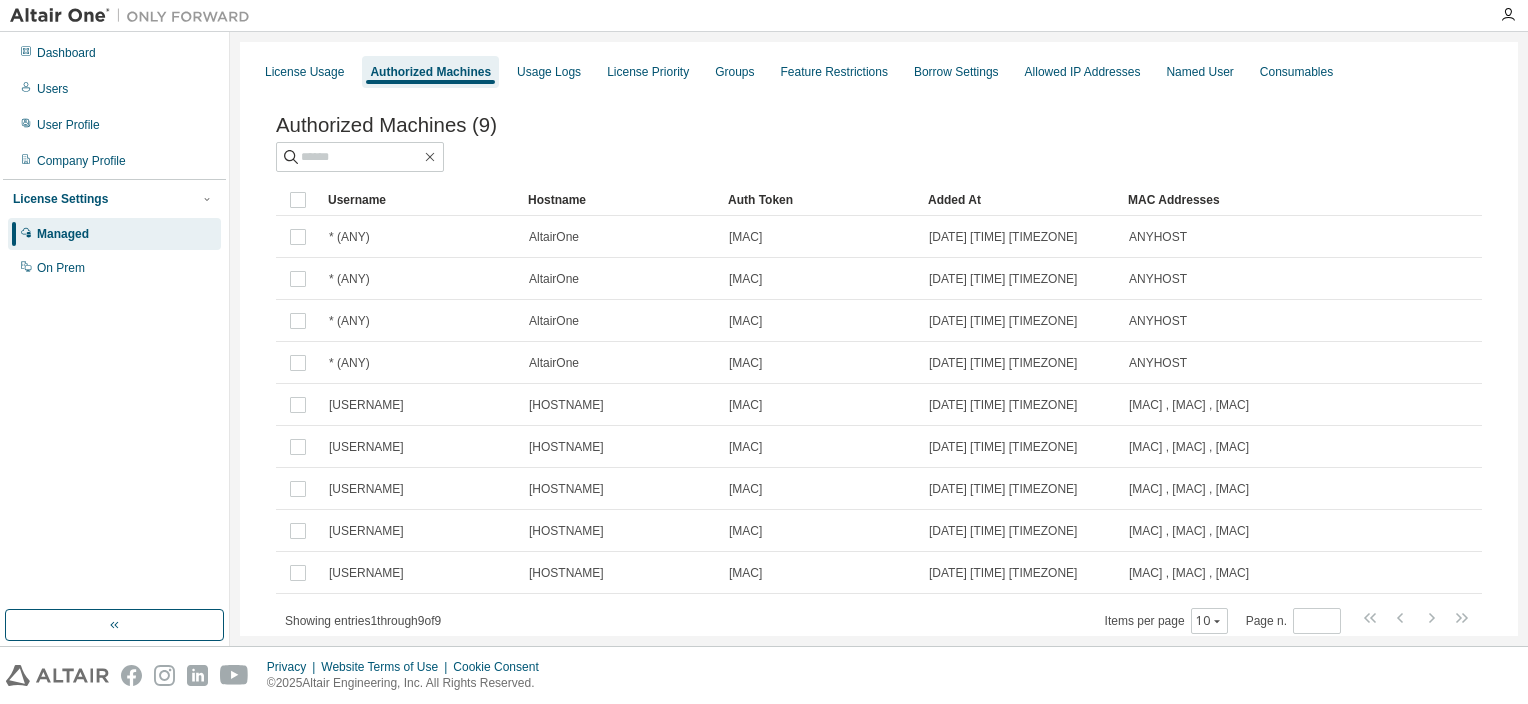 drag, startPoint x: 412, startPoint y: 72, endPoint x: 383, endPoint y: 73, distance: 29.017237 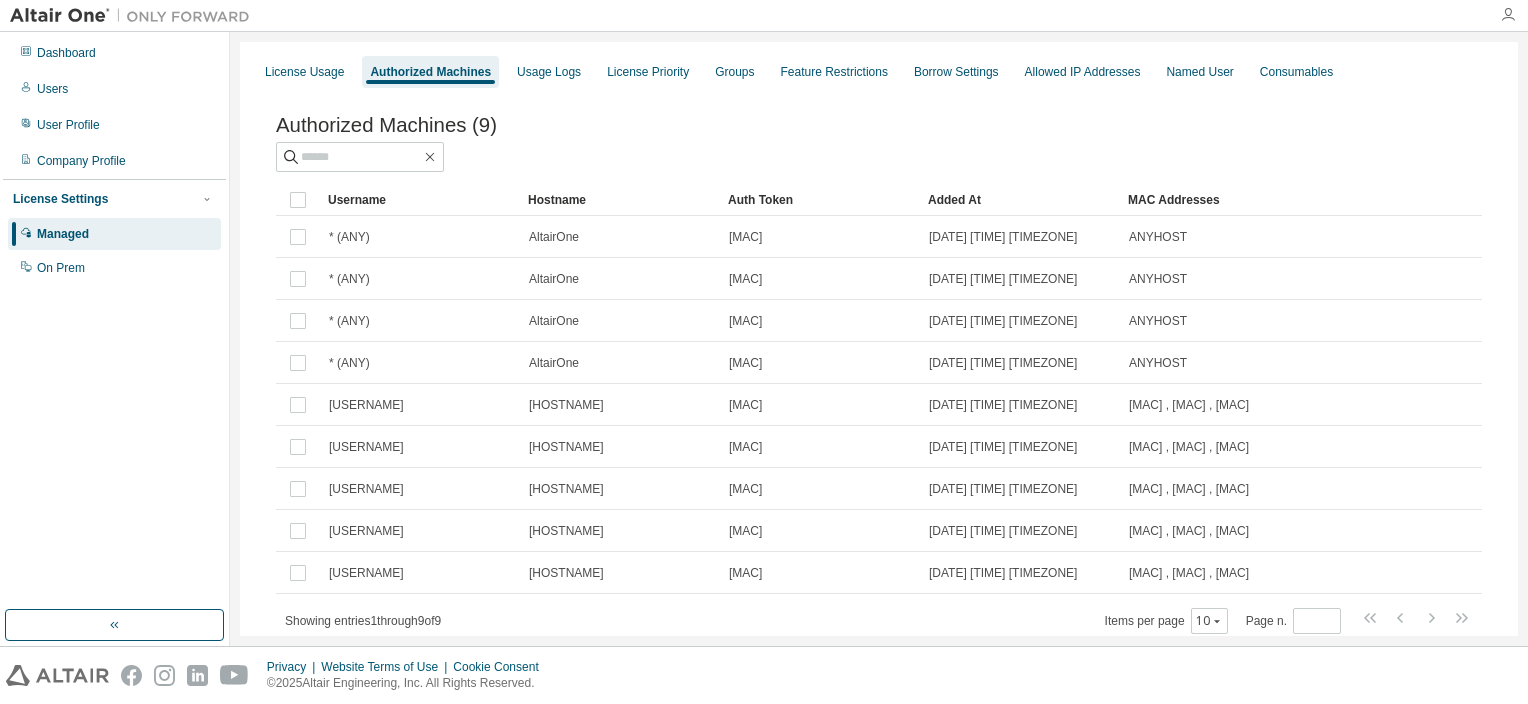 click at bounding box center [1508, 15] 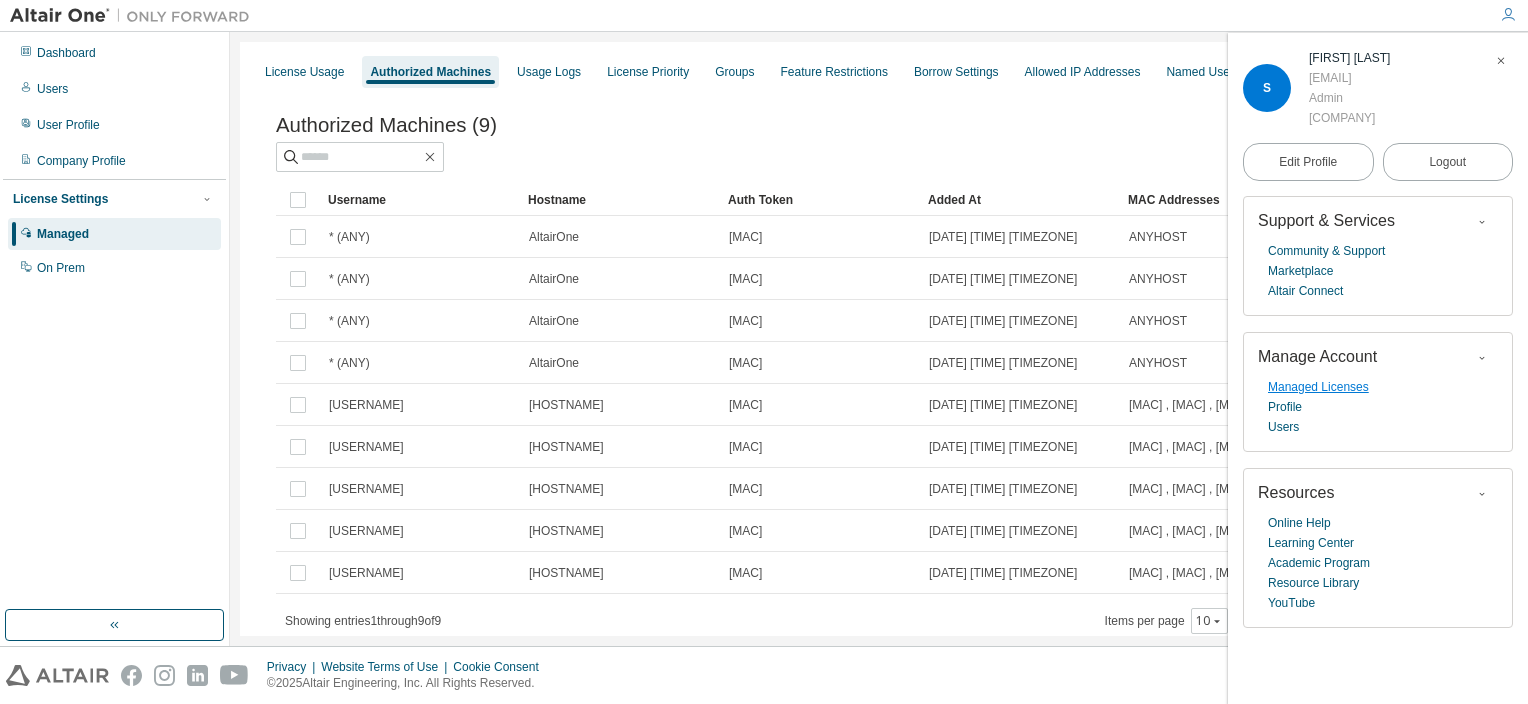 click on "Managed Licenses" at bounding box center [1318, 387] 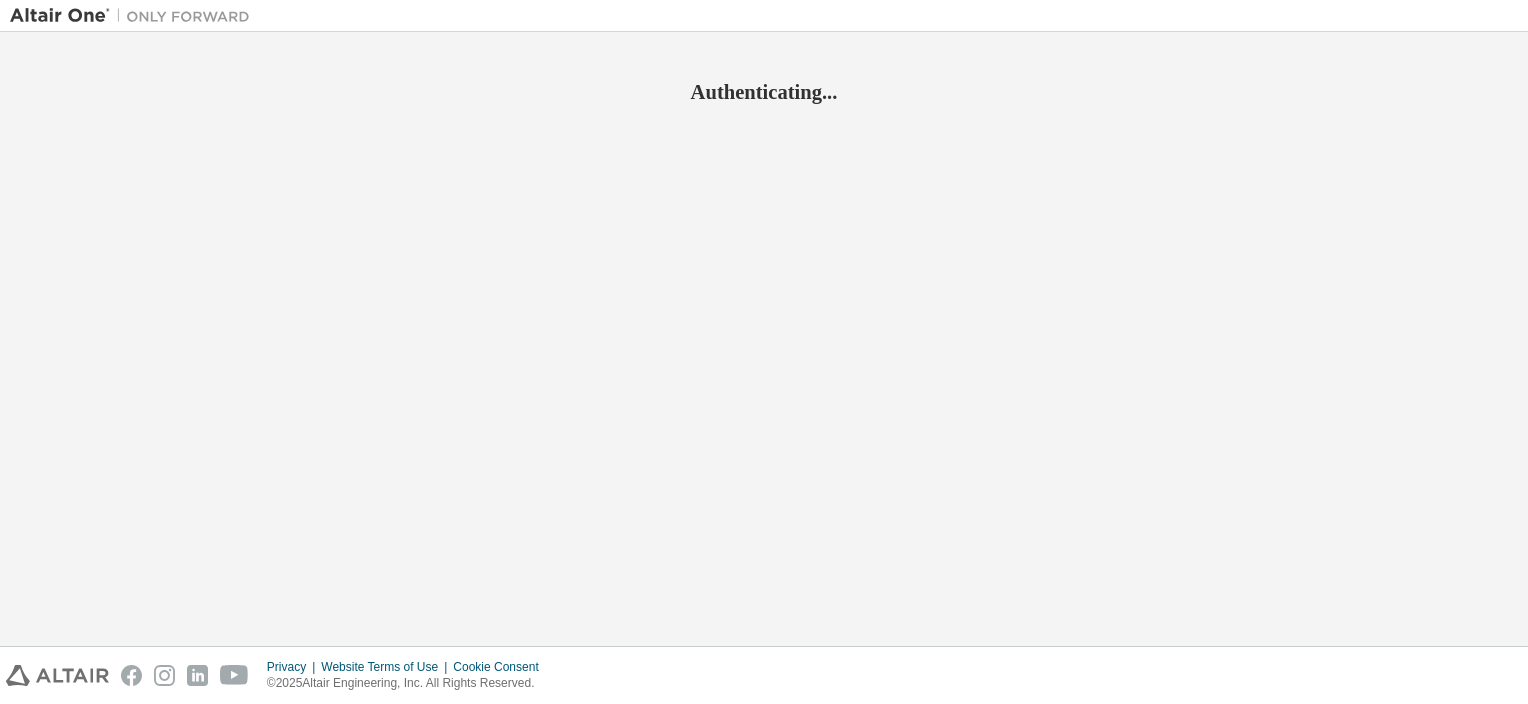 scroll, scrollTop: 0, scrollLeft: 0, axis: both 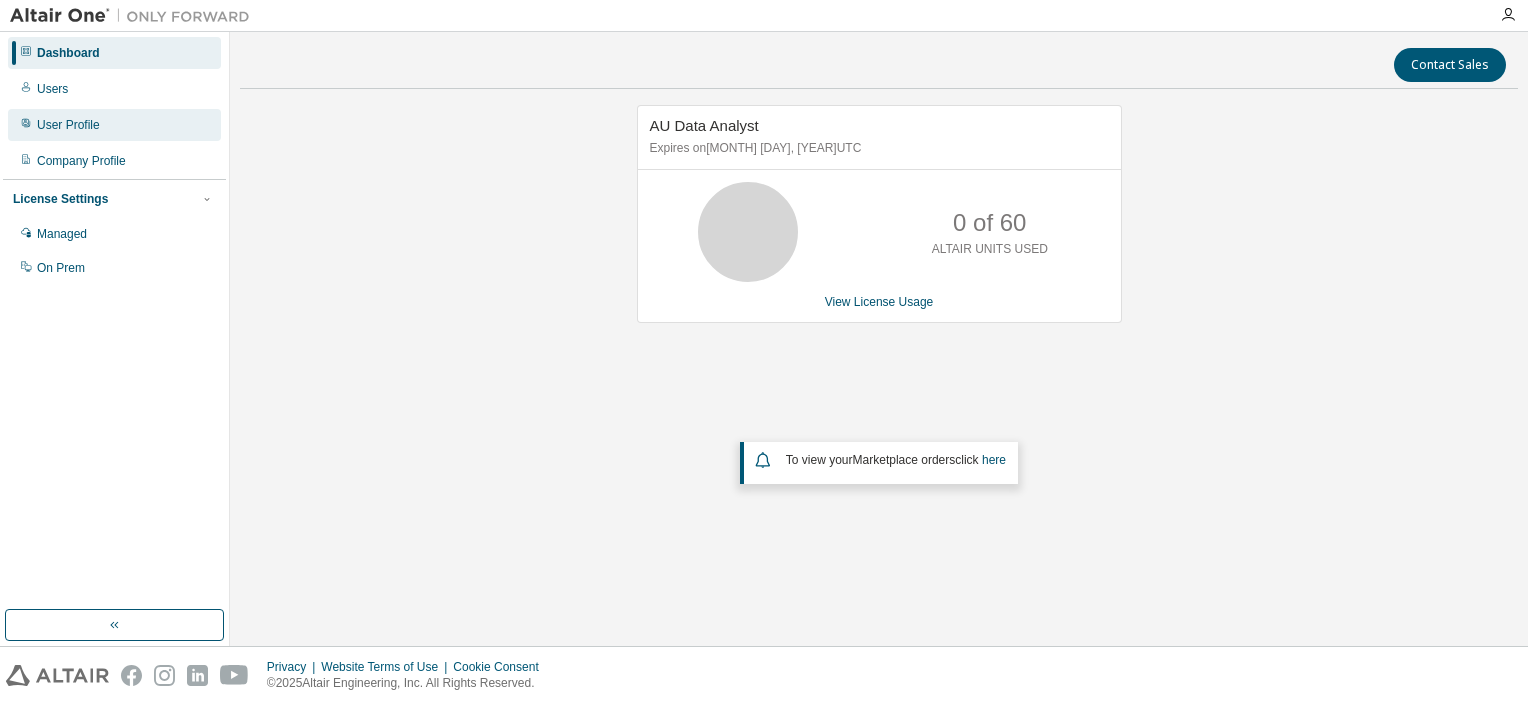 click on "User Profile" at bounding box center [68, 125] 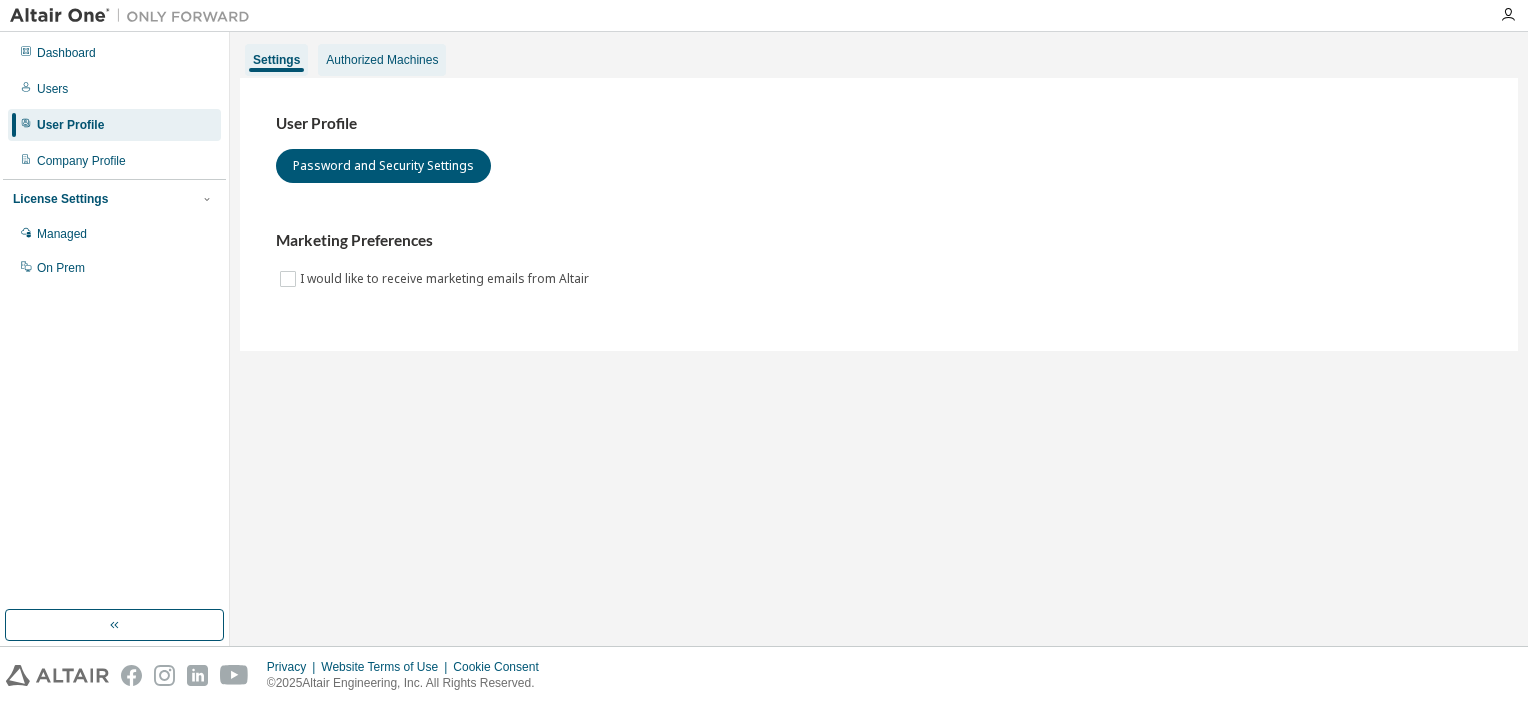 click on "Authorized Machines" at bounding box center (382, 60) 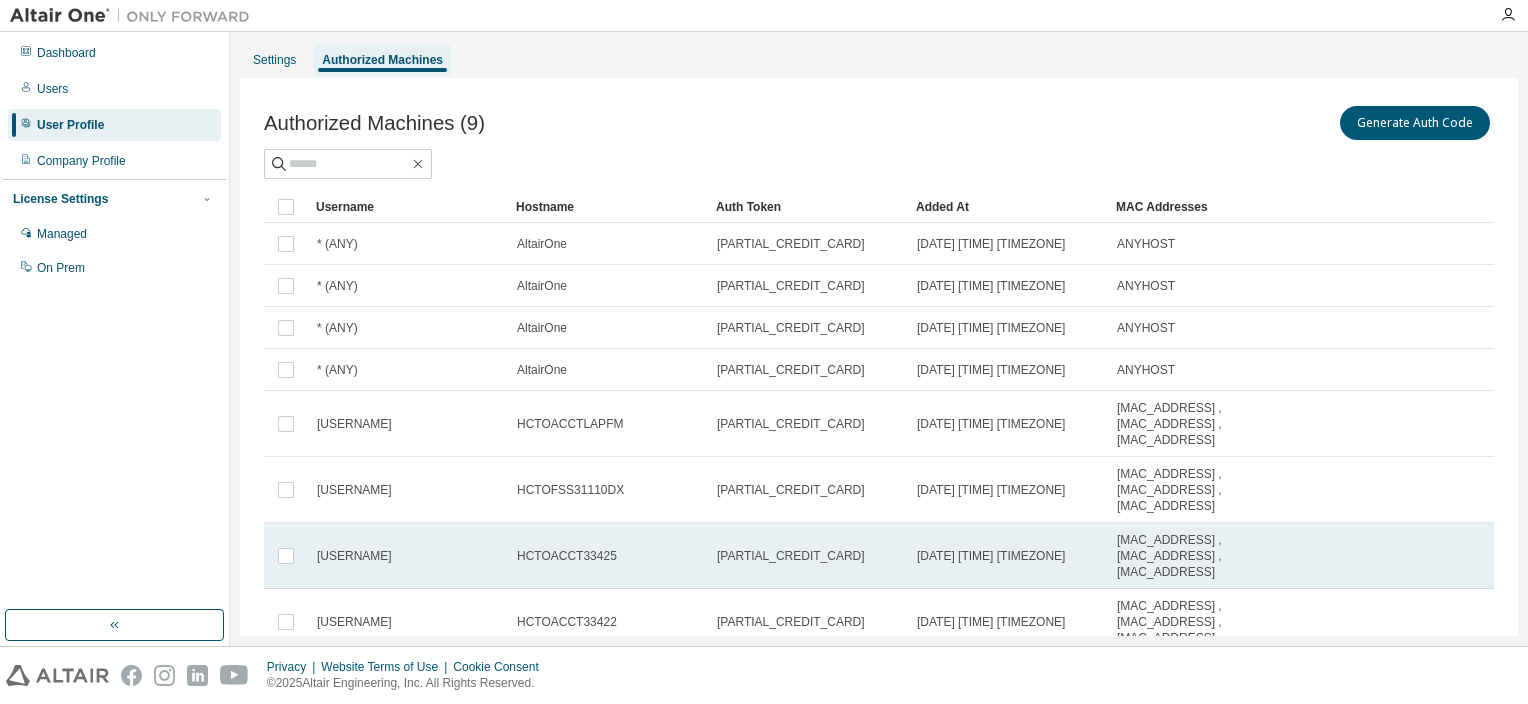 scroll, scrollTop: 176, scrollLeft: 0, axis: vertical 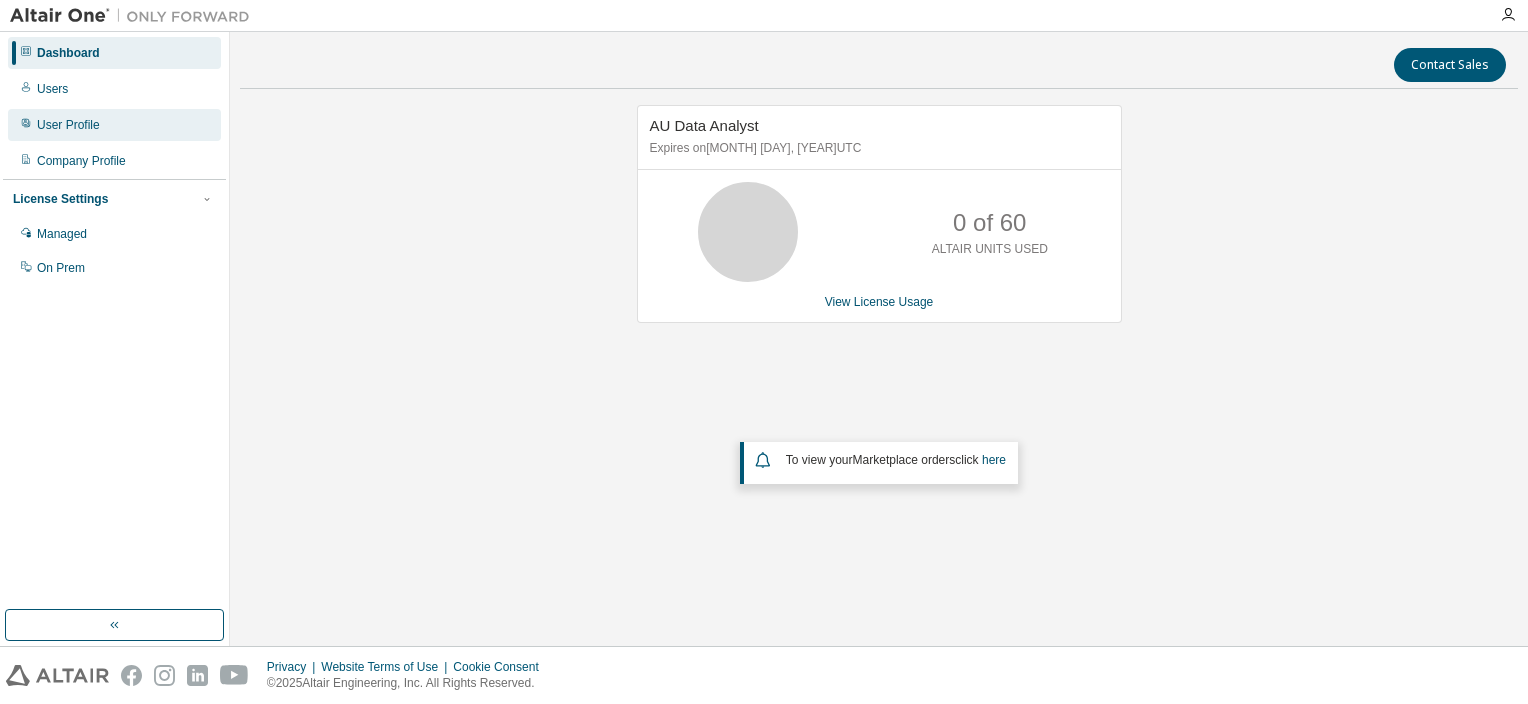click on "User Profile" at bounding box center (68, 125) 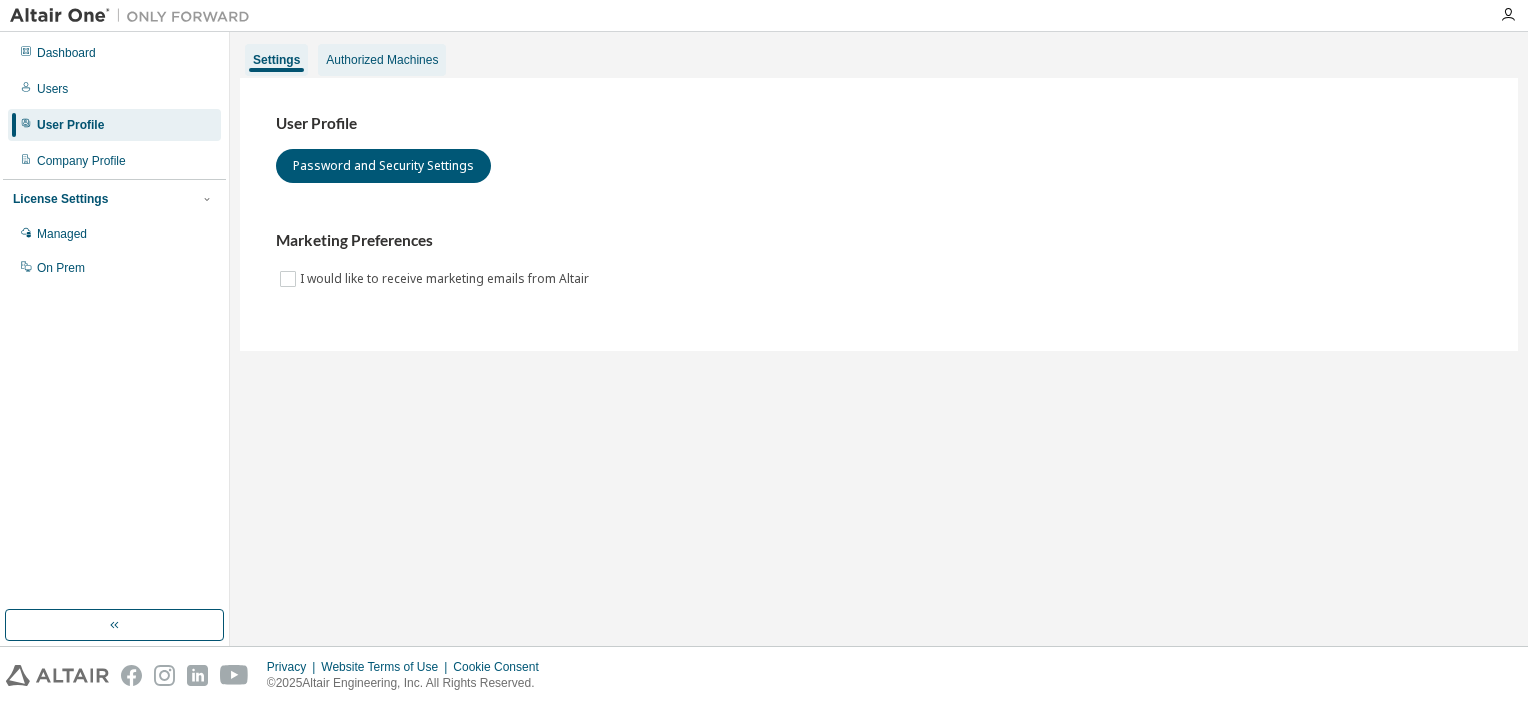 click on "Authorized Machines" at bounding box center [382, 60] 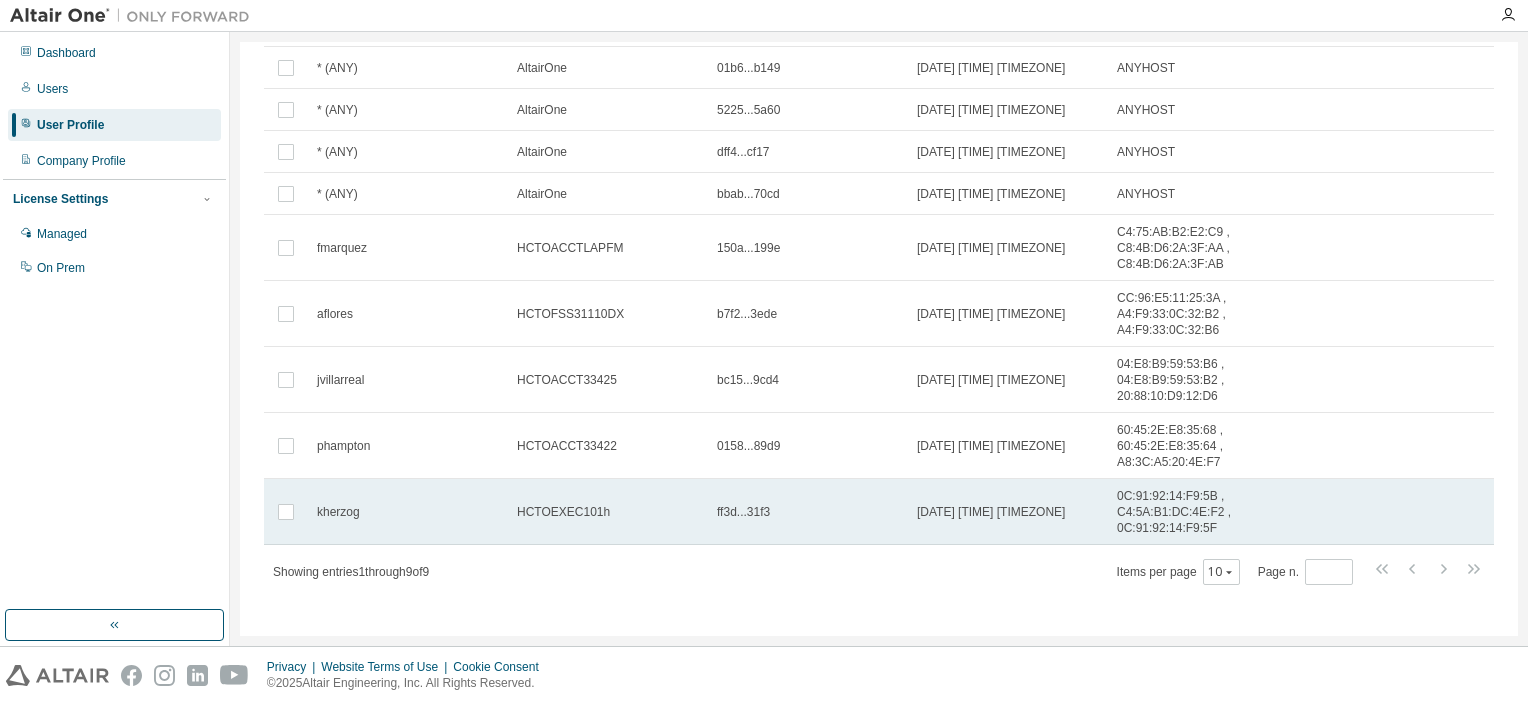 scroll, scrollTop: 0, scrollLeft: 0, axis: both 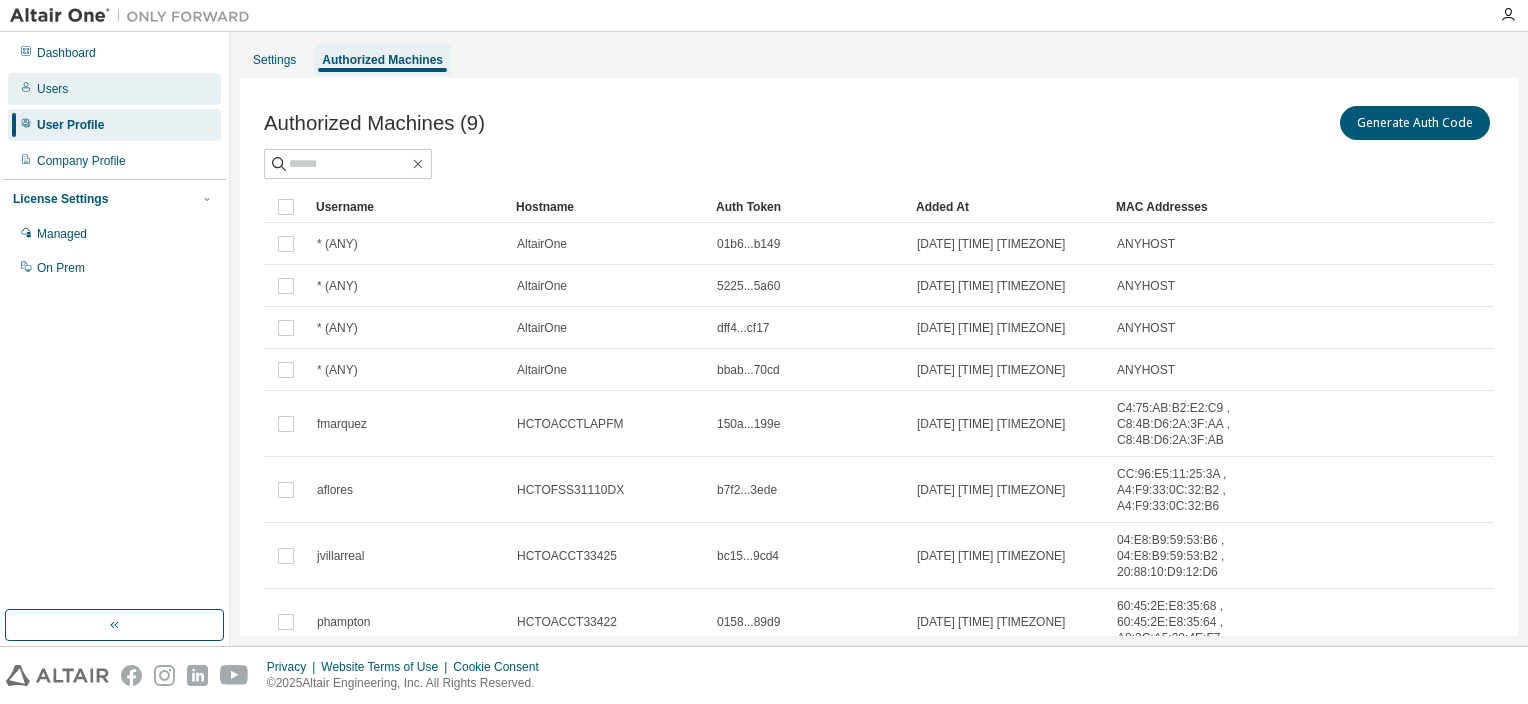 click on "Users" at bounding box center (52, 89) 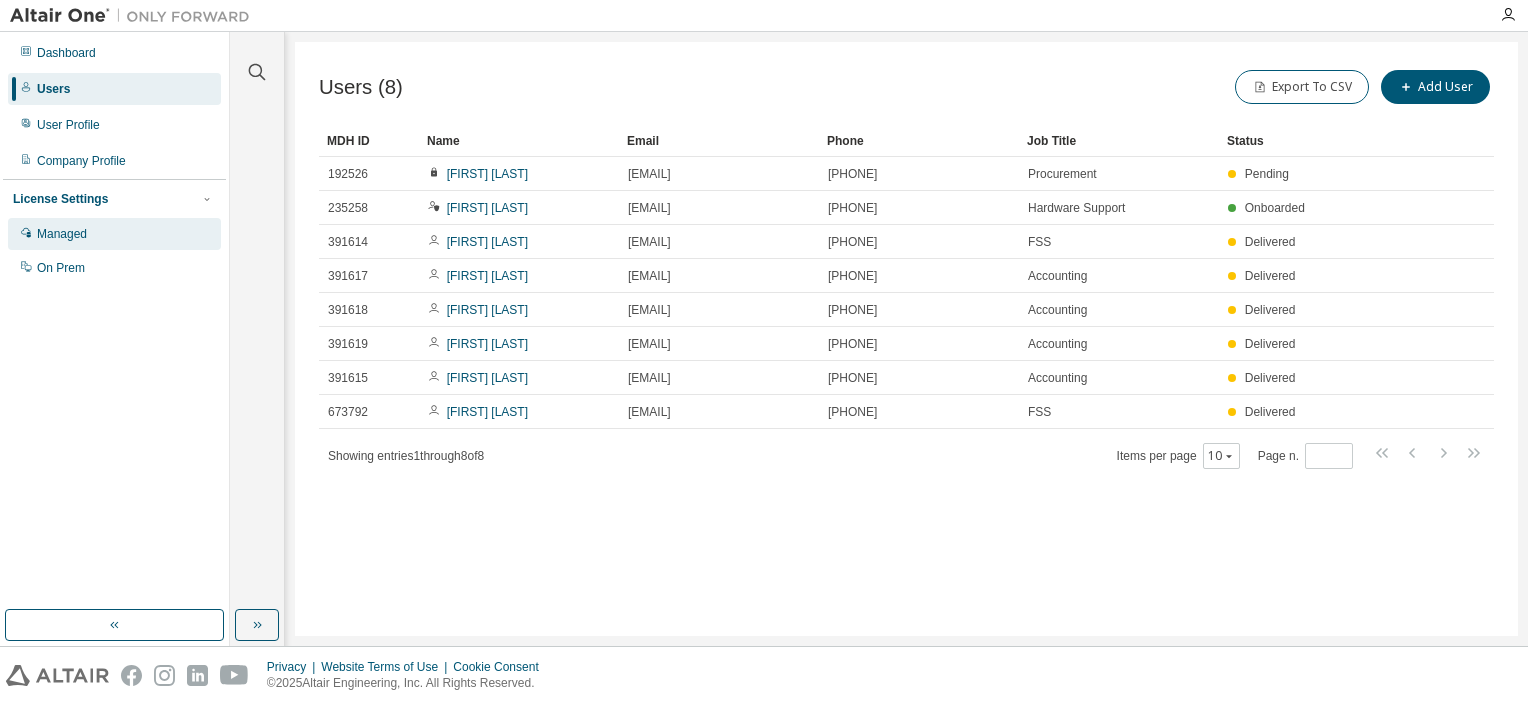 click on "Managed" at bounding box center (62, 234) 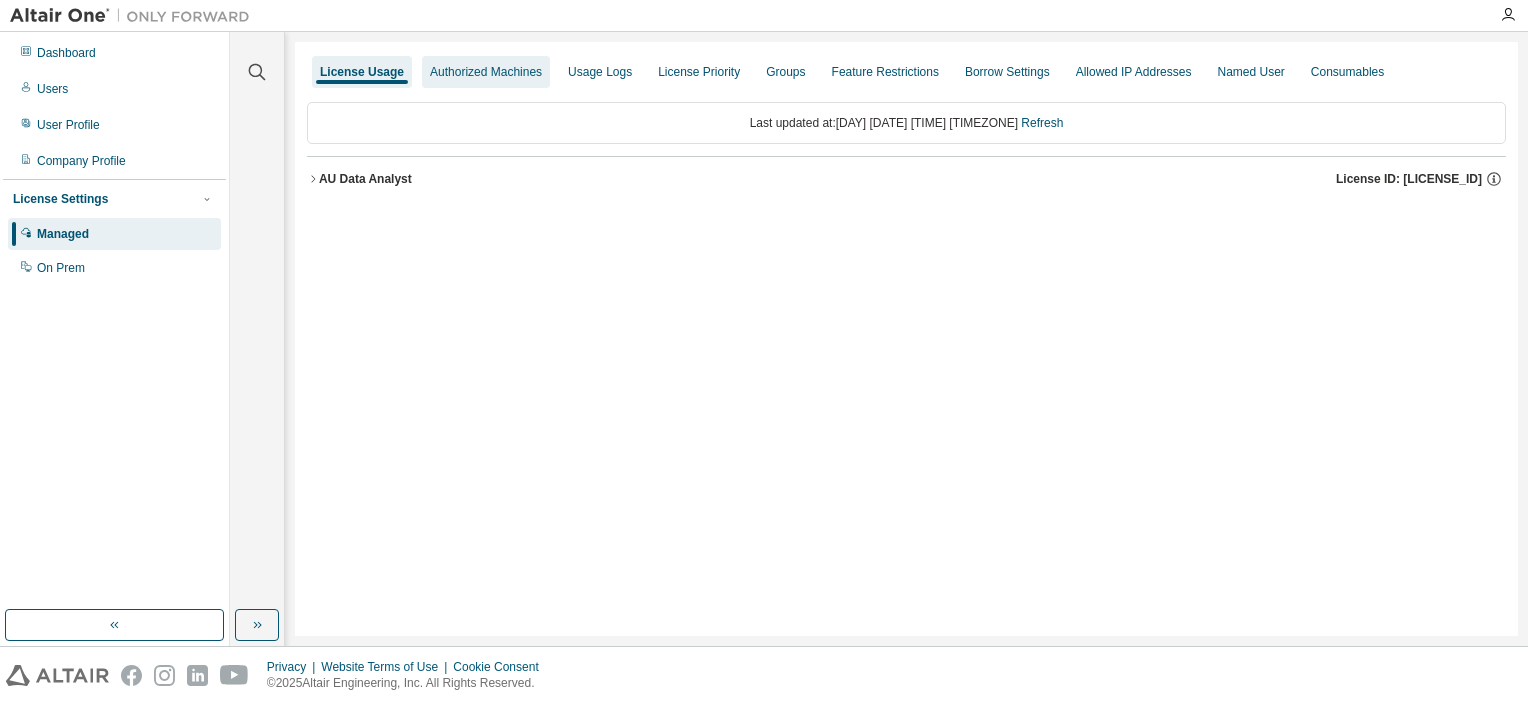click on "Authorized Machines" at bounding box center (486, 72) 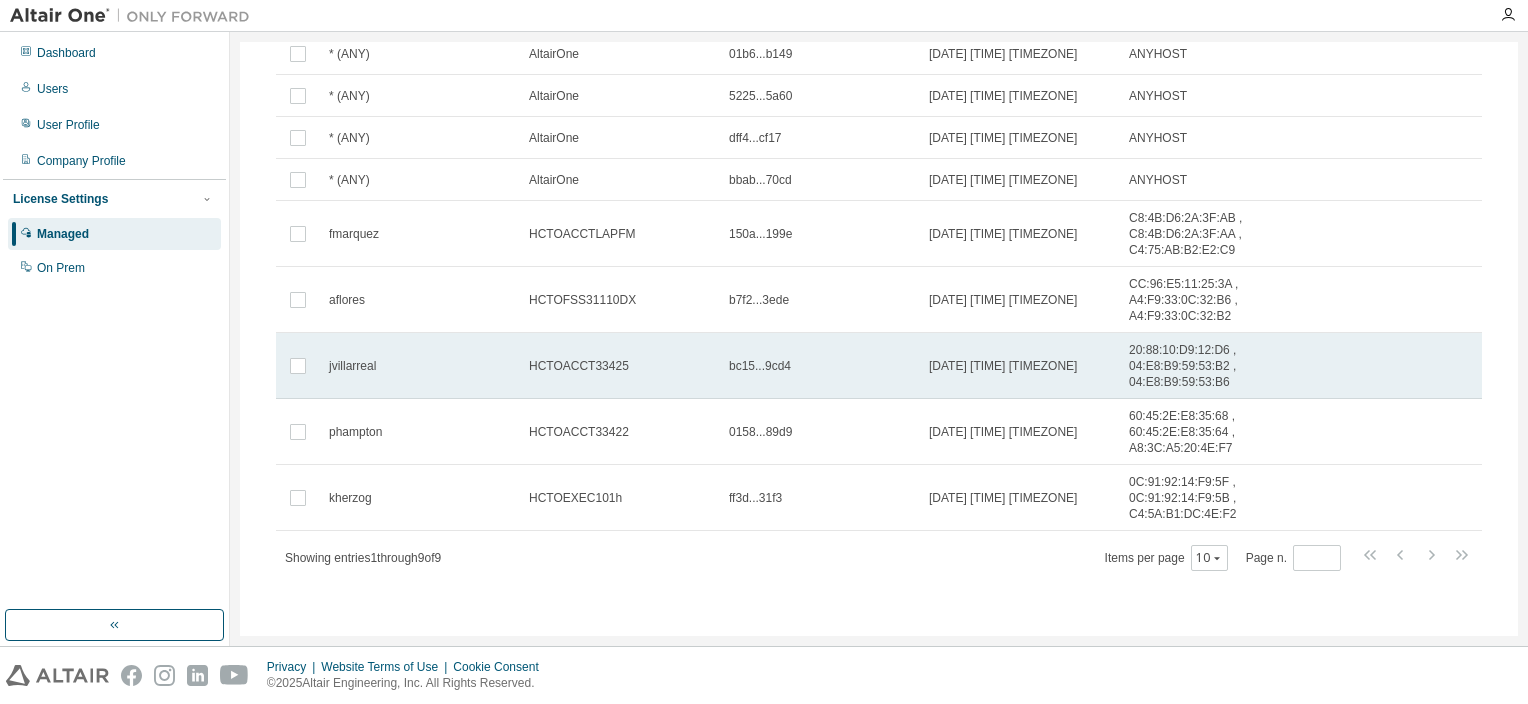 scroll, scrollTop: 0, scrollLeft: 0, axis: both 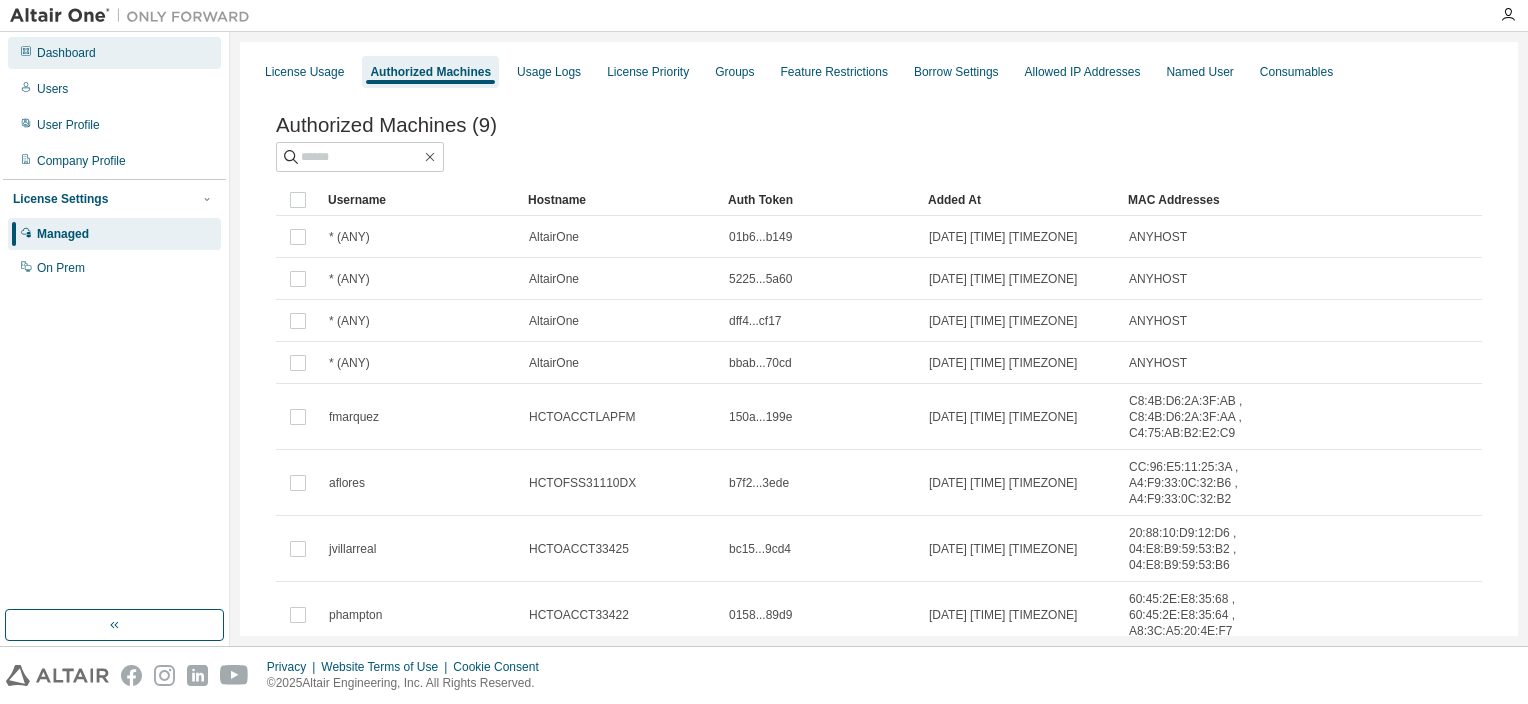 click on "Dashboard" at bounding box center (66, 53) 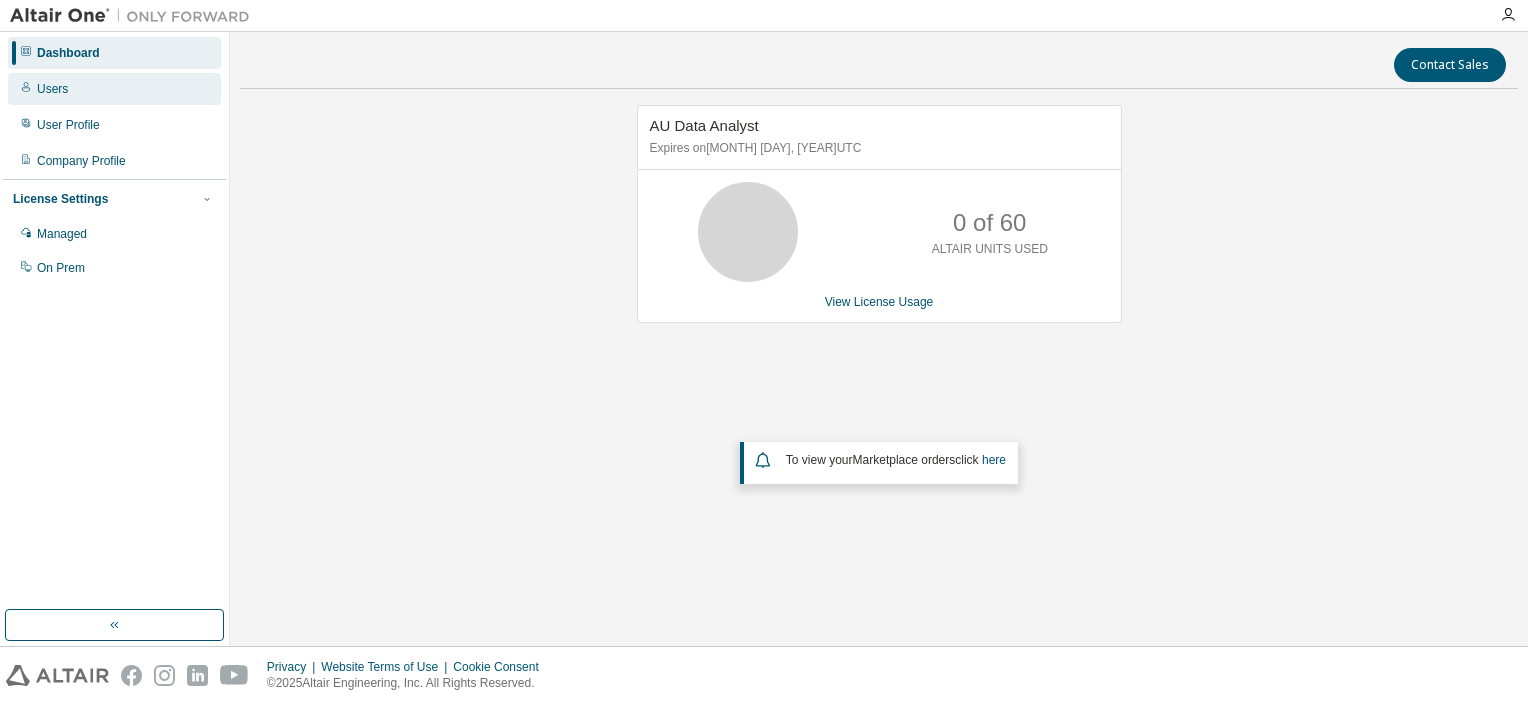 click on "Users" at bounding box center (52, 89) 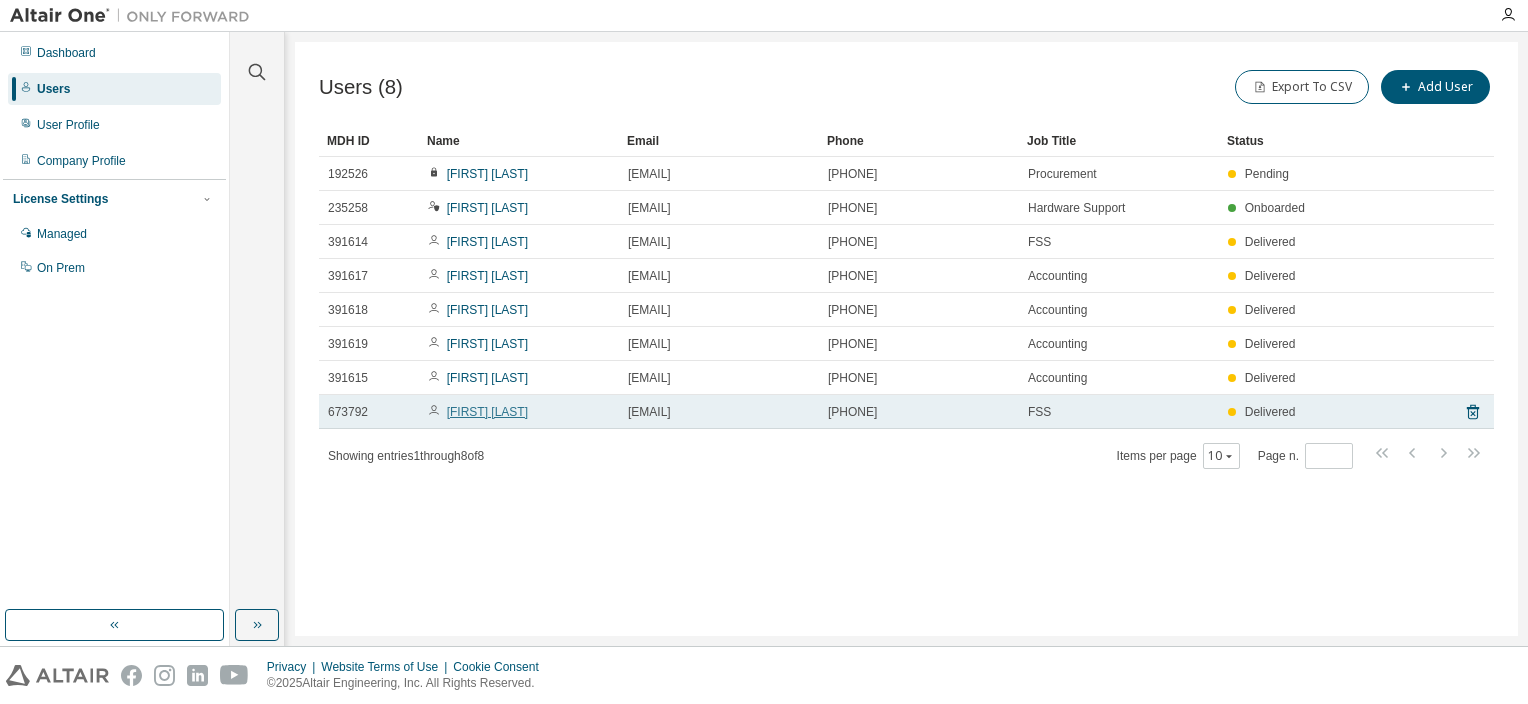 click on "[FIRST] [LAST]" at bounding box center [487, 412] 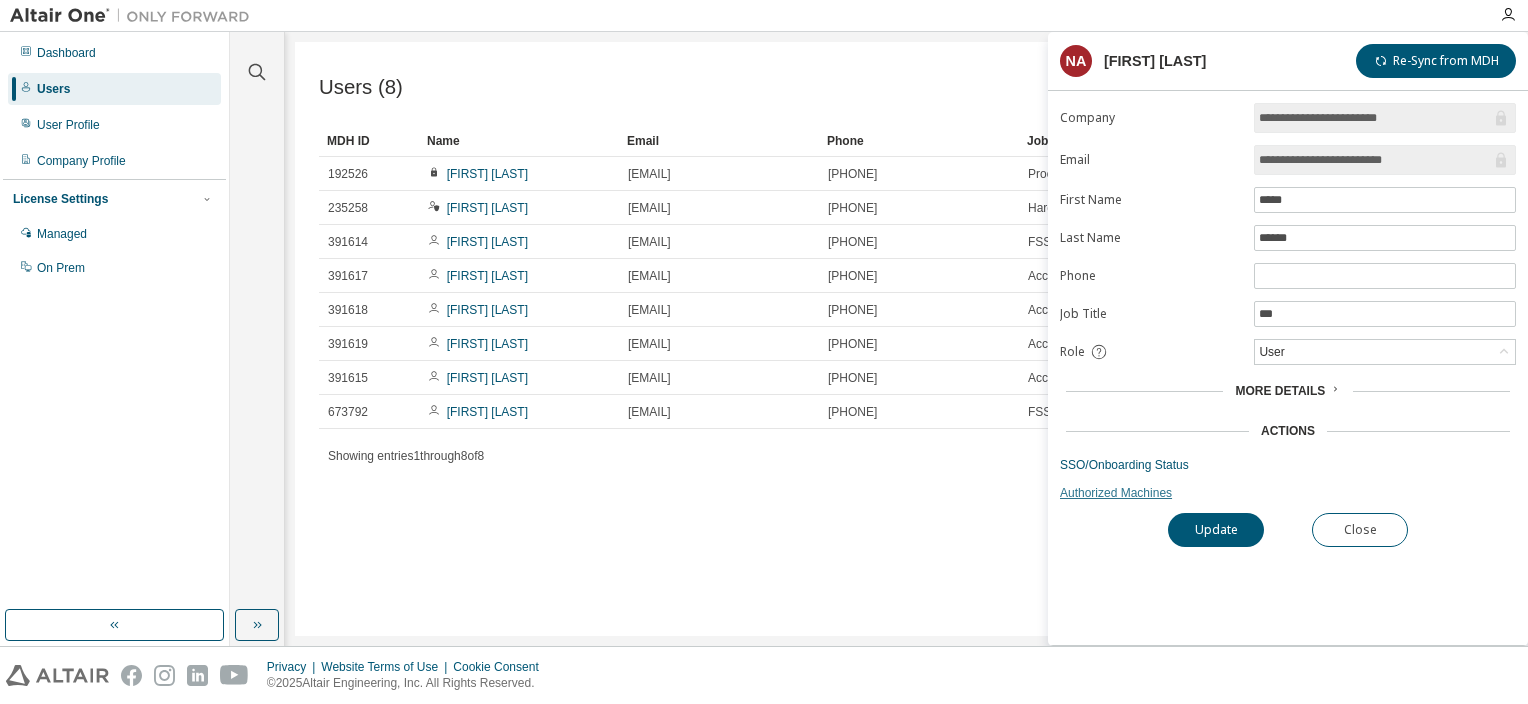 click on "Authorized Machines" at bounding box center (1288, 493) 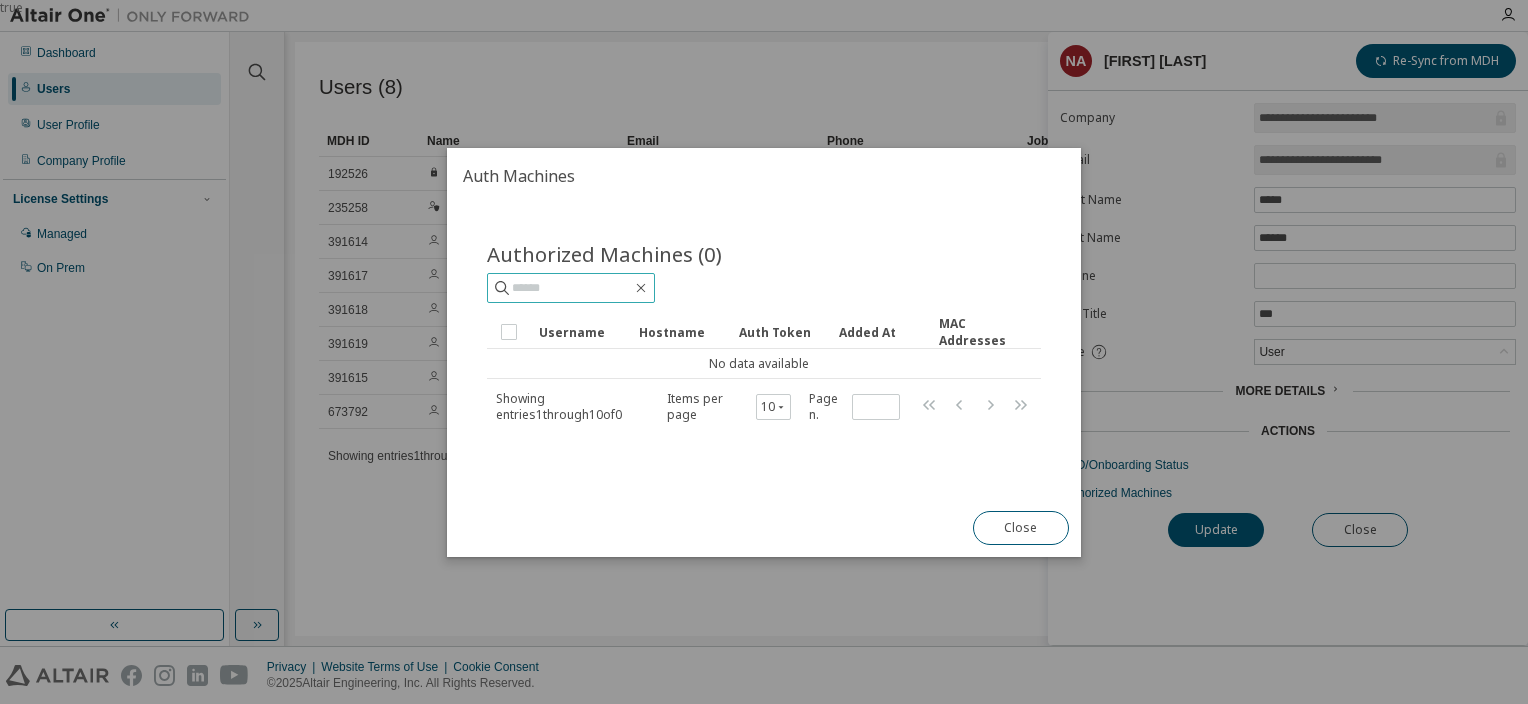 click at bounding box center (572, 288) 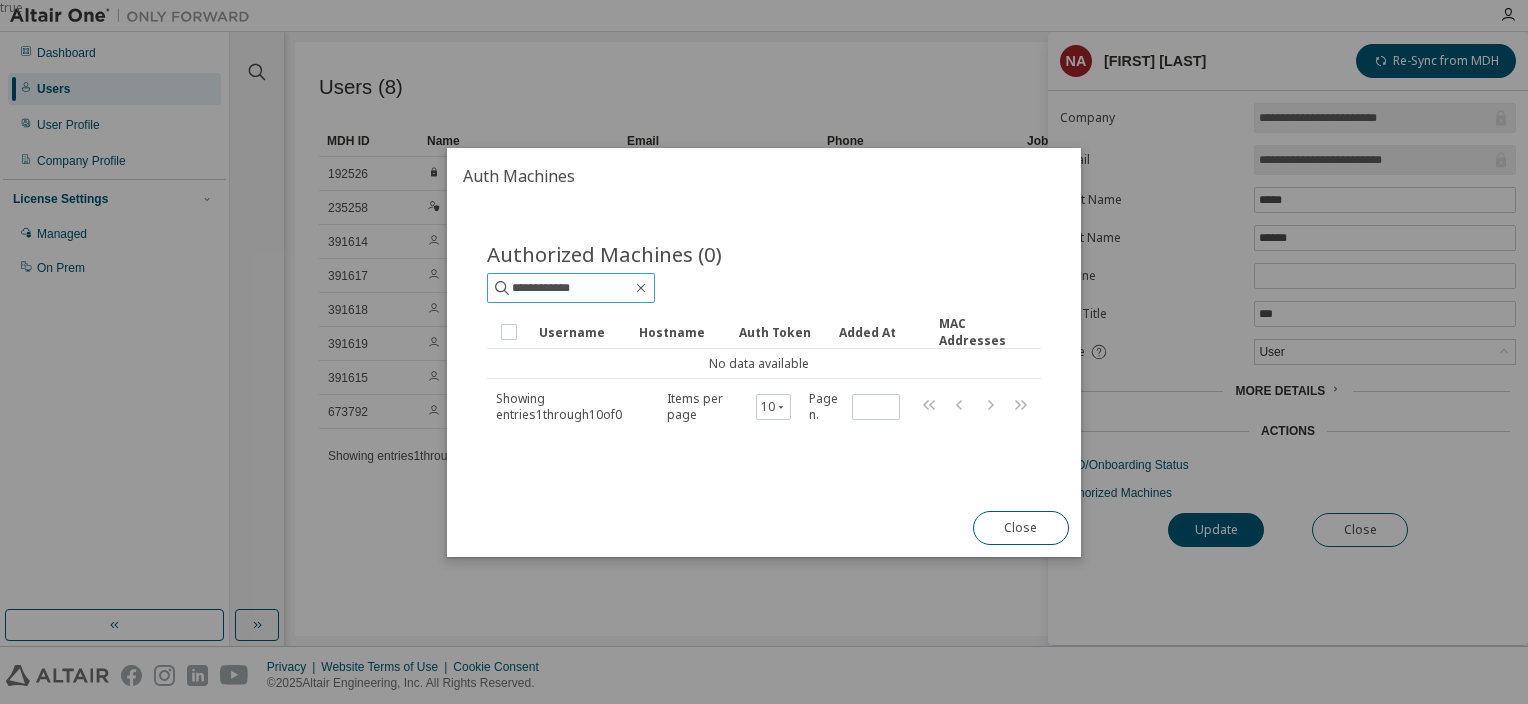 type on "**********" 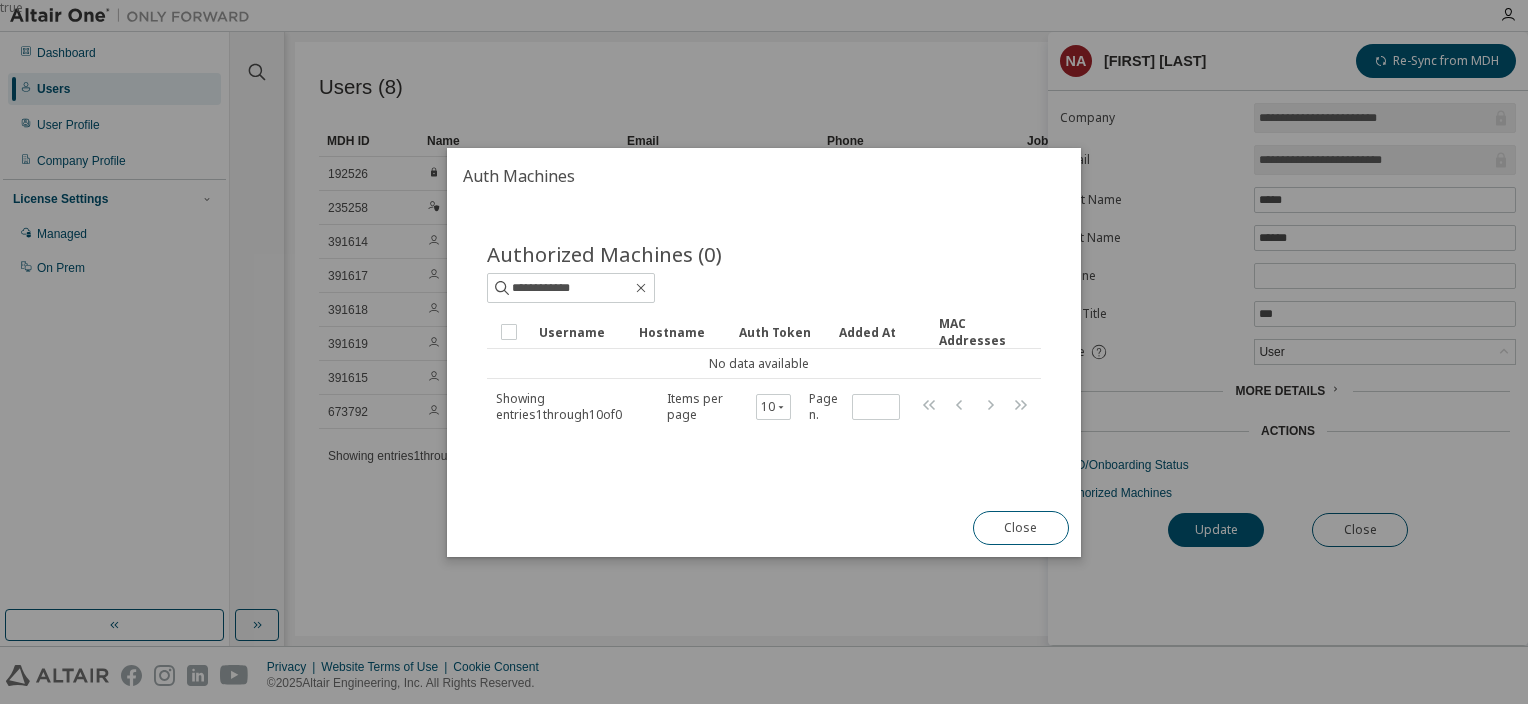 click on "**********" at bounding box center (764, 345) 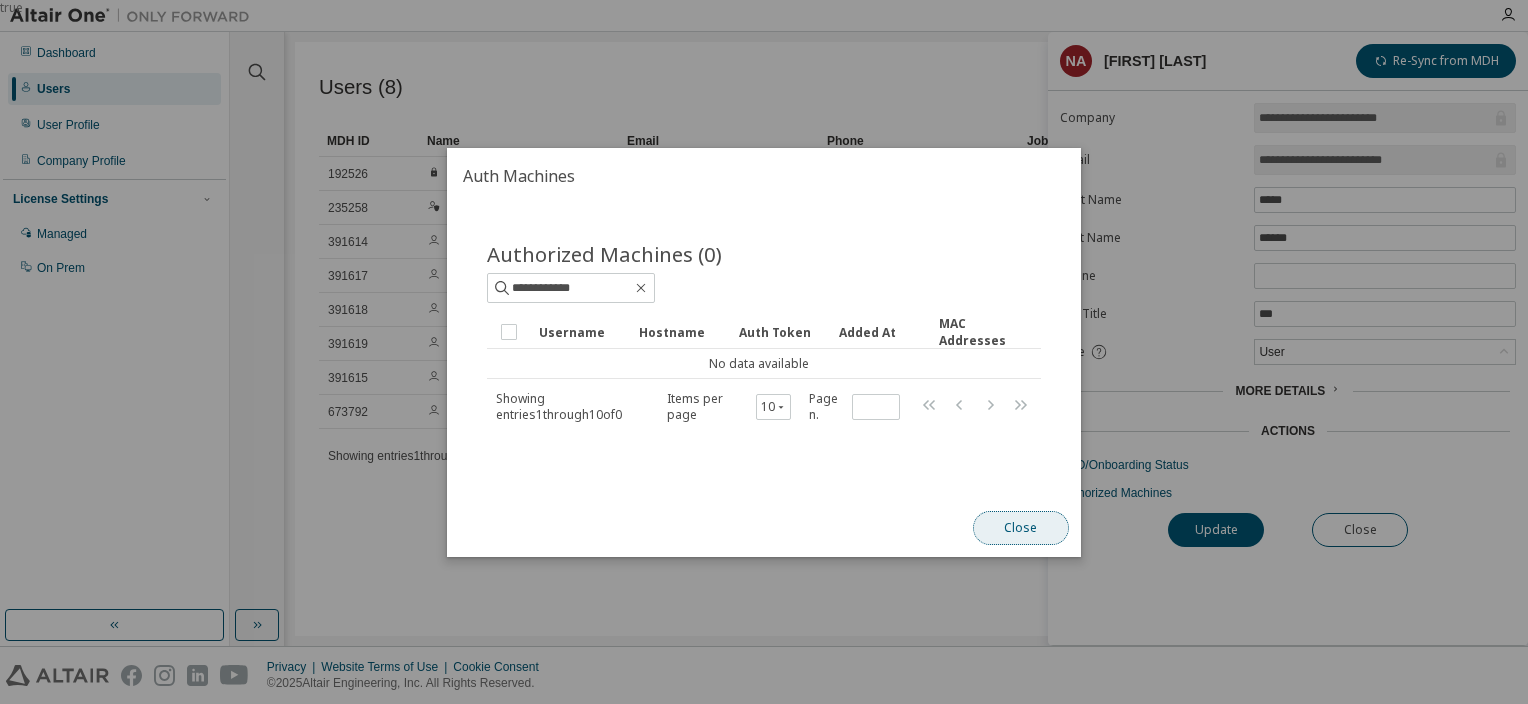 click on "Close" at bounding box center [1021, 528] 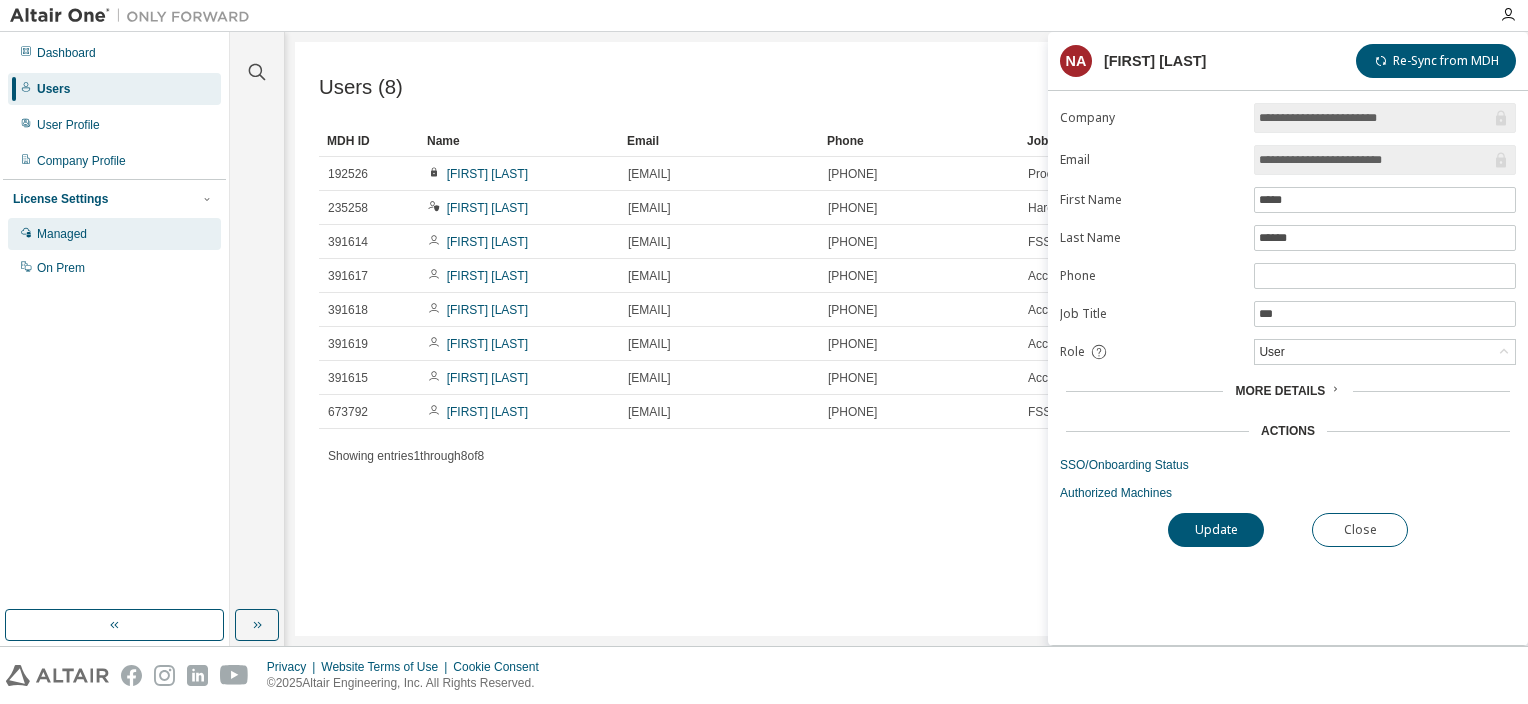 click on "Managed" at bounding box center [62, 234] 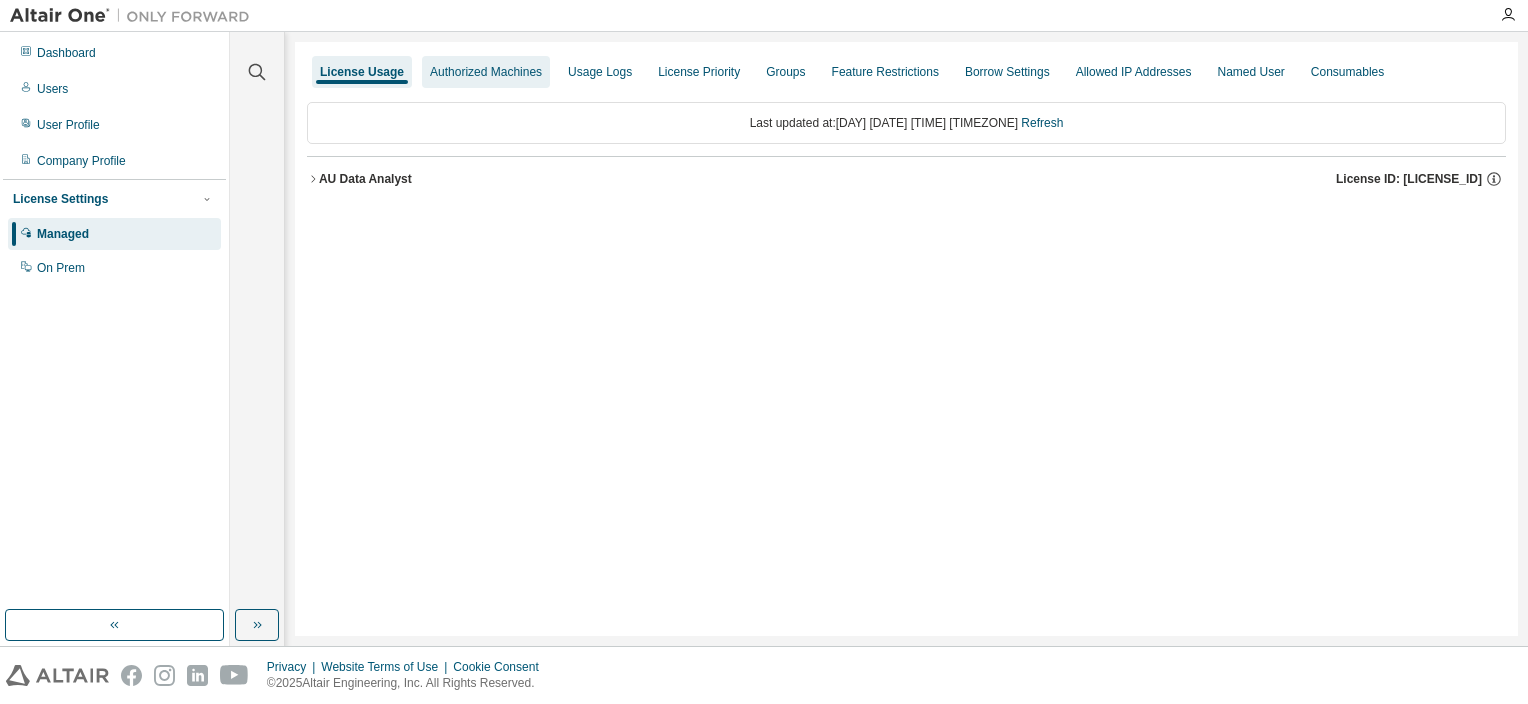 click on "Authorized Machines" at bounding box center (486, 72) 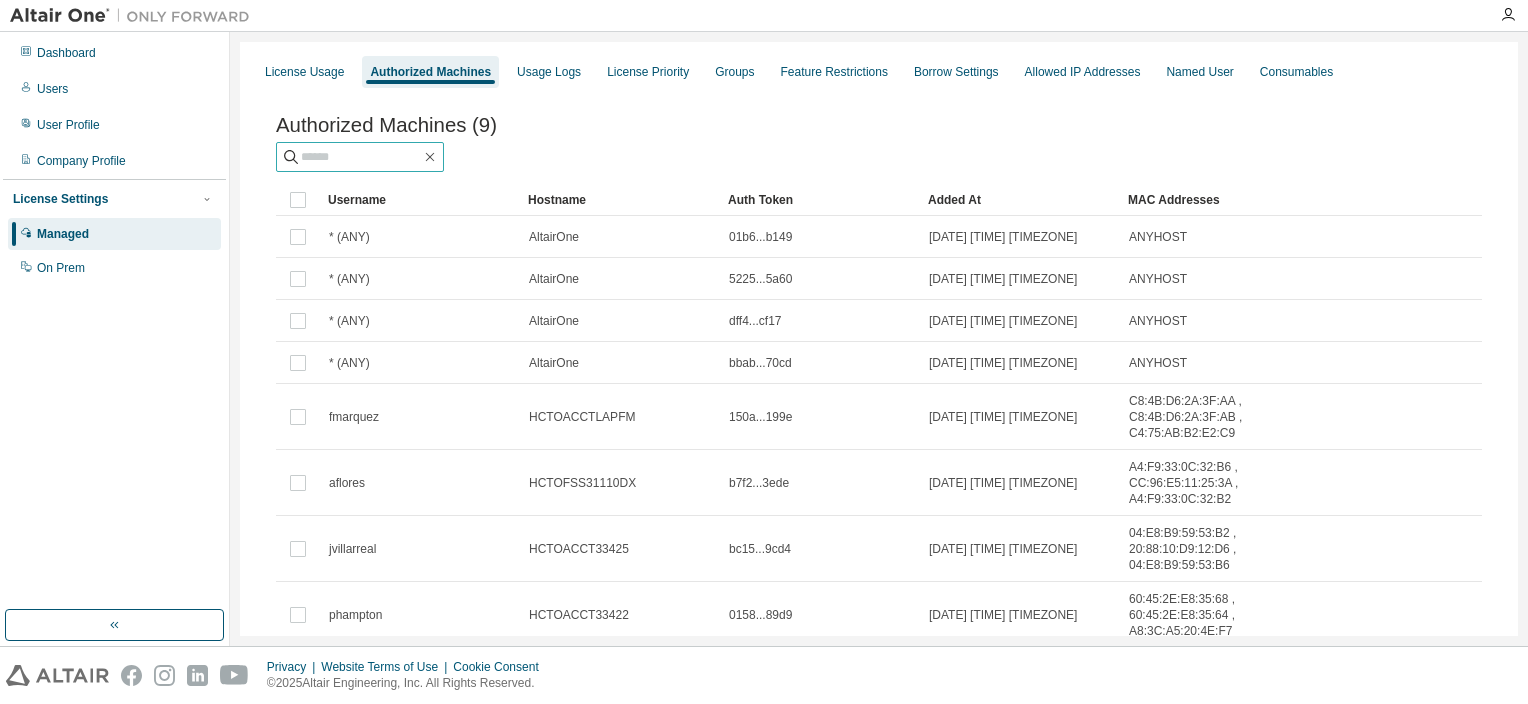 click at bounding box center [361, 157] 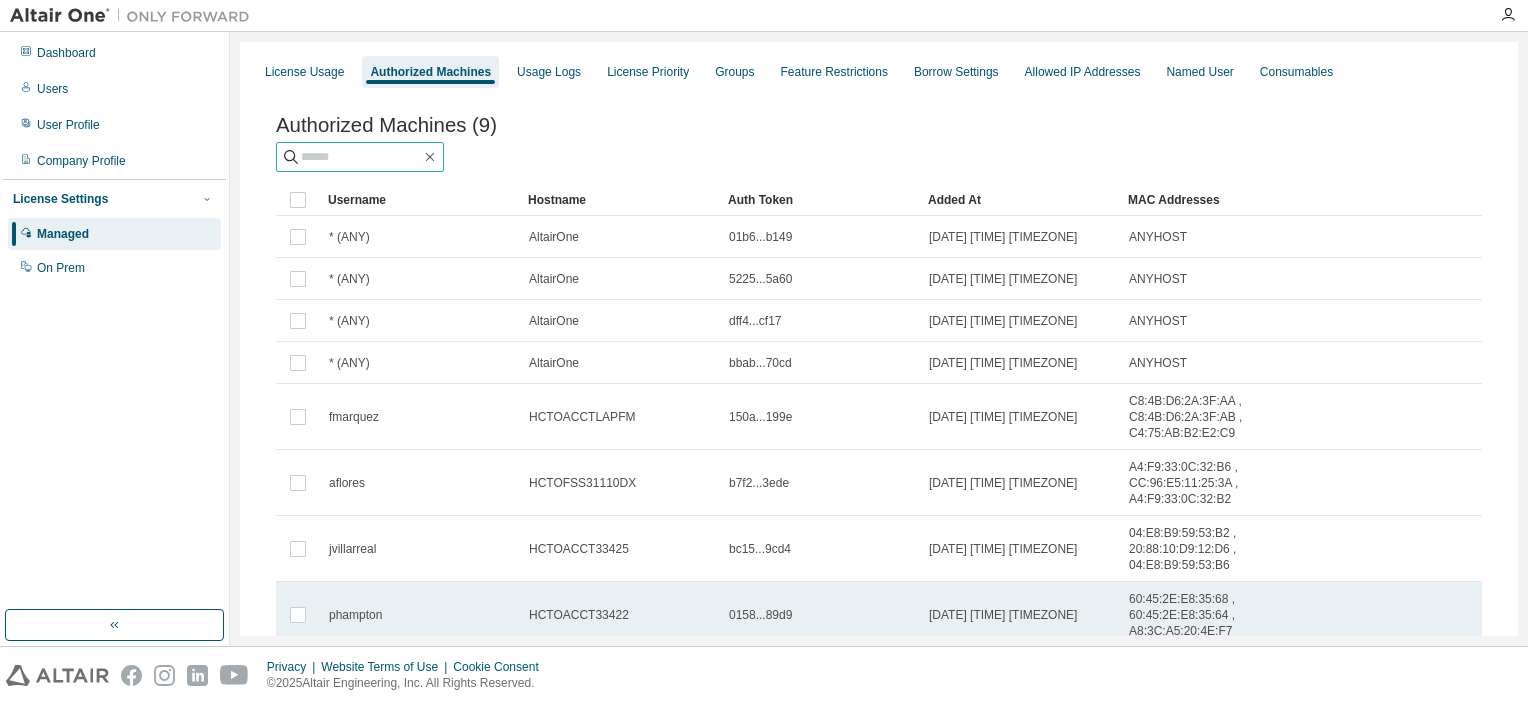scroll, scrollTop: 185, scrollLeft: 0, axis: vertical 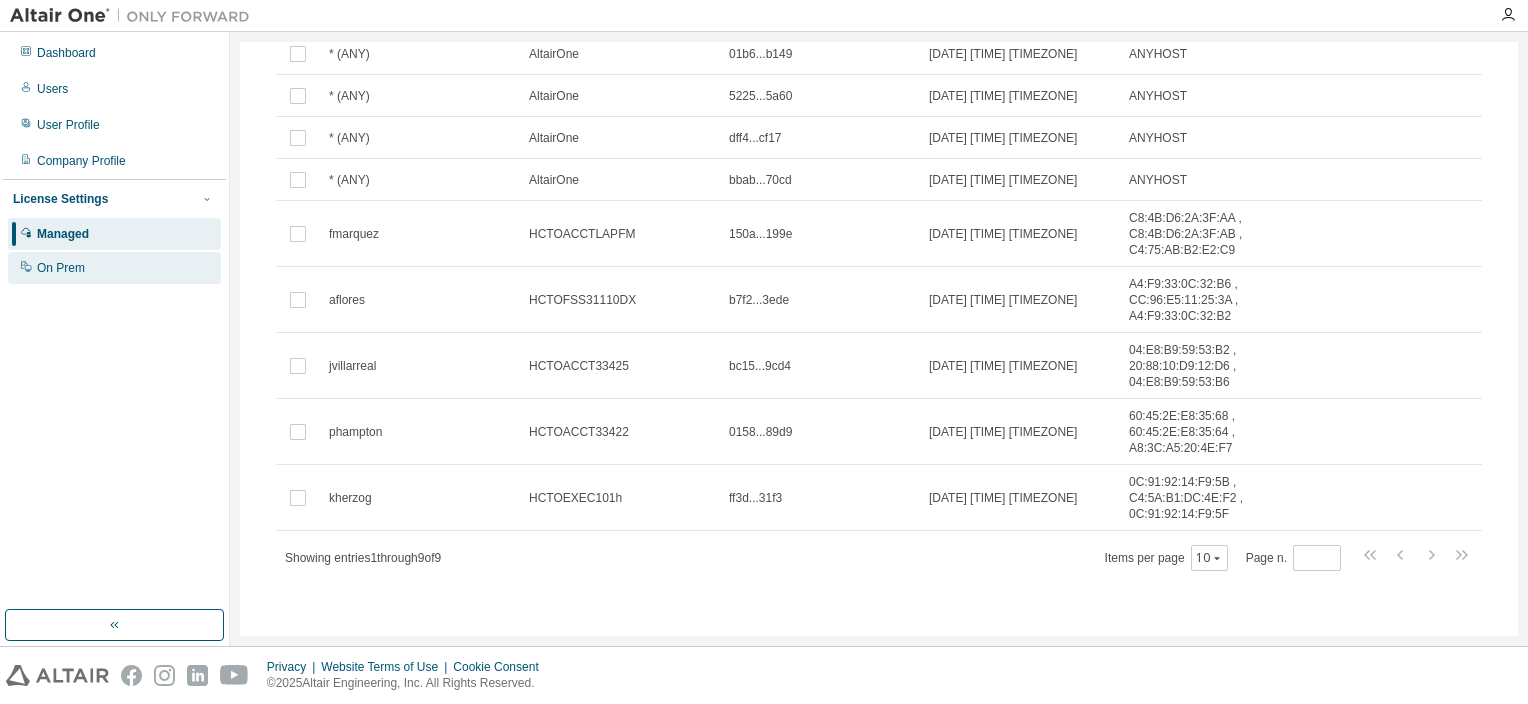 click on "On Prem" at bounding box center (61, 268) 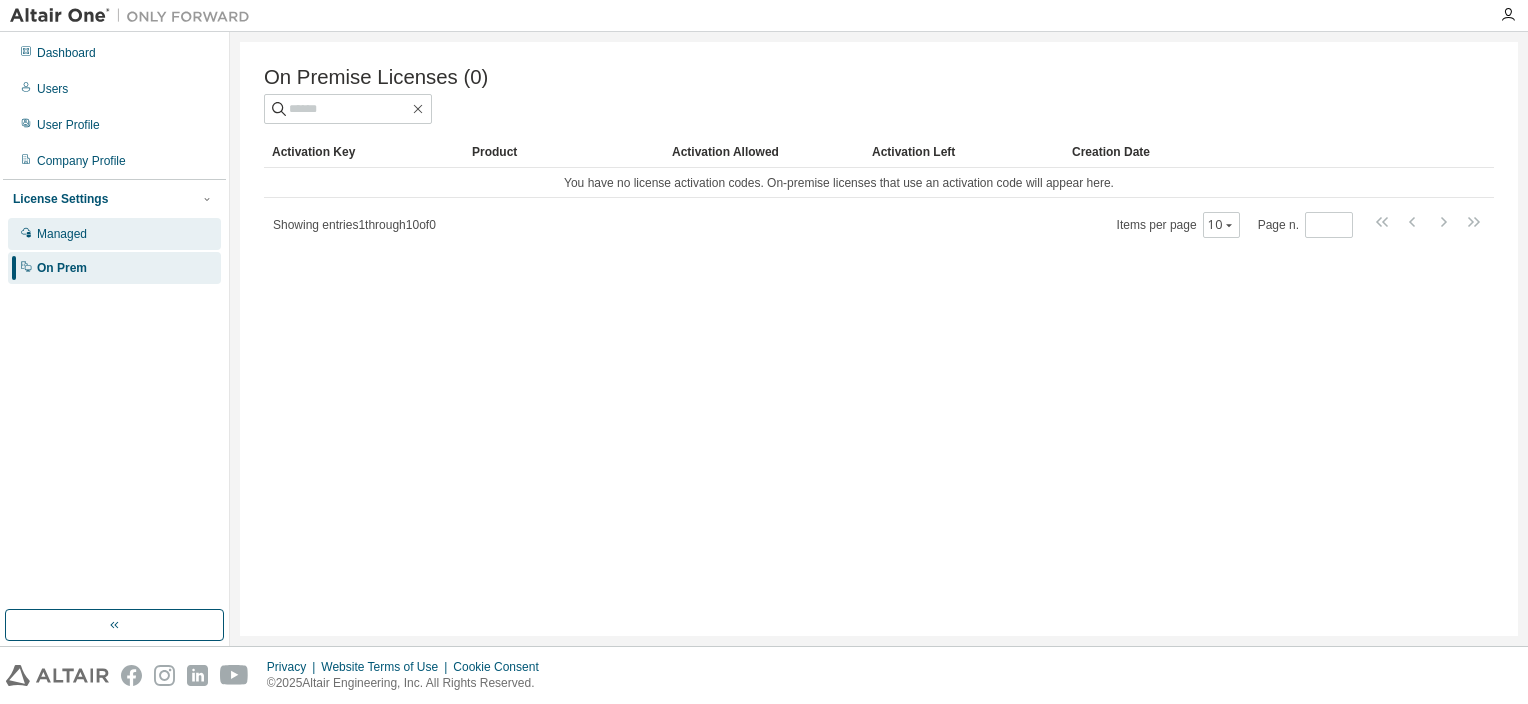 click on "Managed" at bounding box center [62, 234] 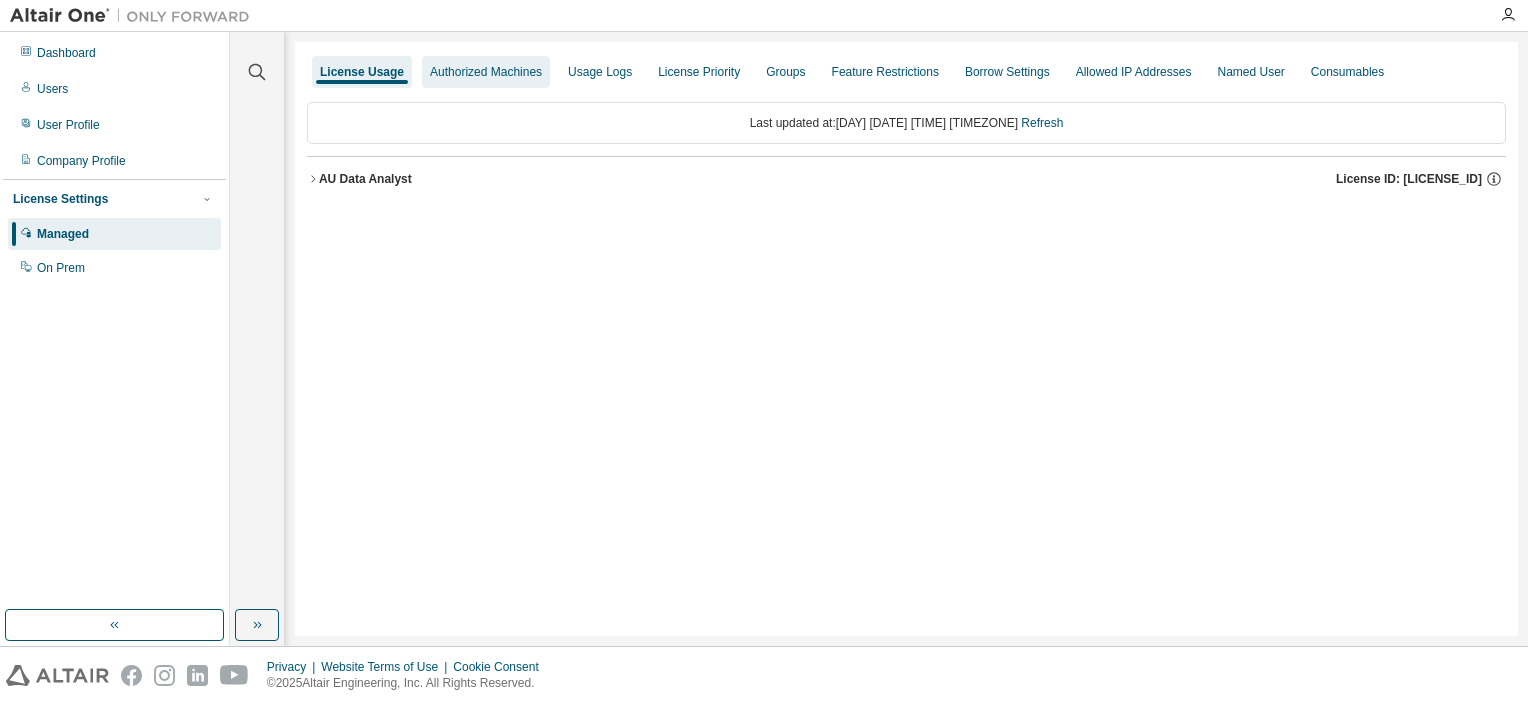 click on "Authorized Machines" at bounding box center [486, 72] 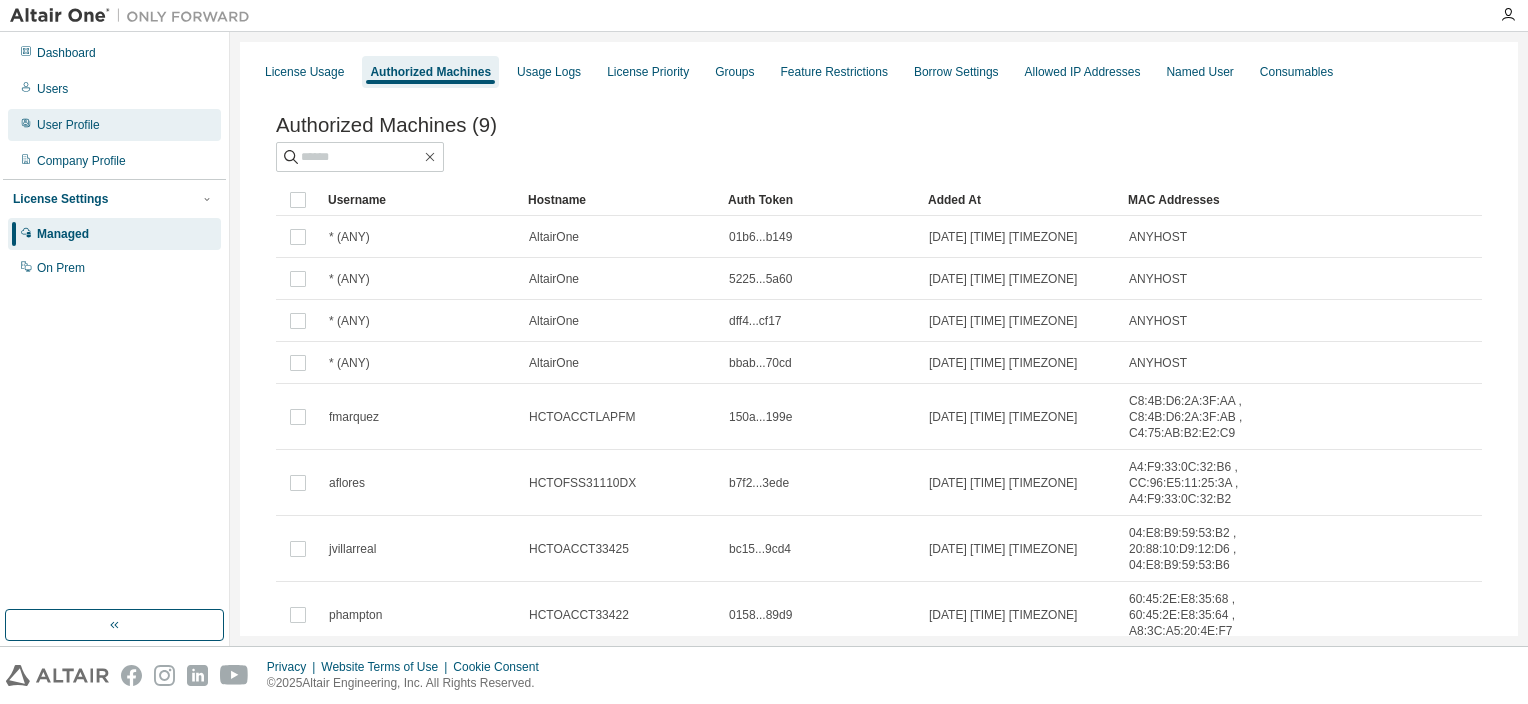 click on "User Profile" at bounding box center [68, 125] 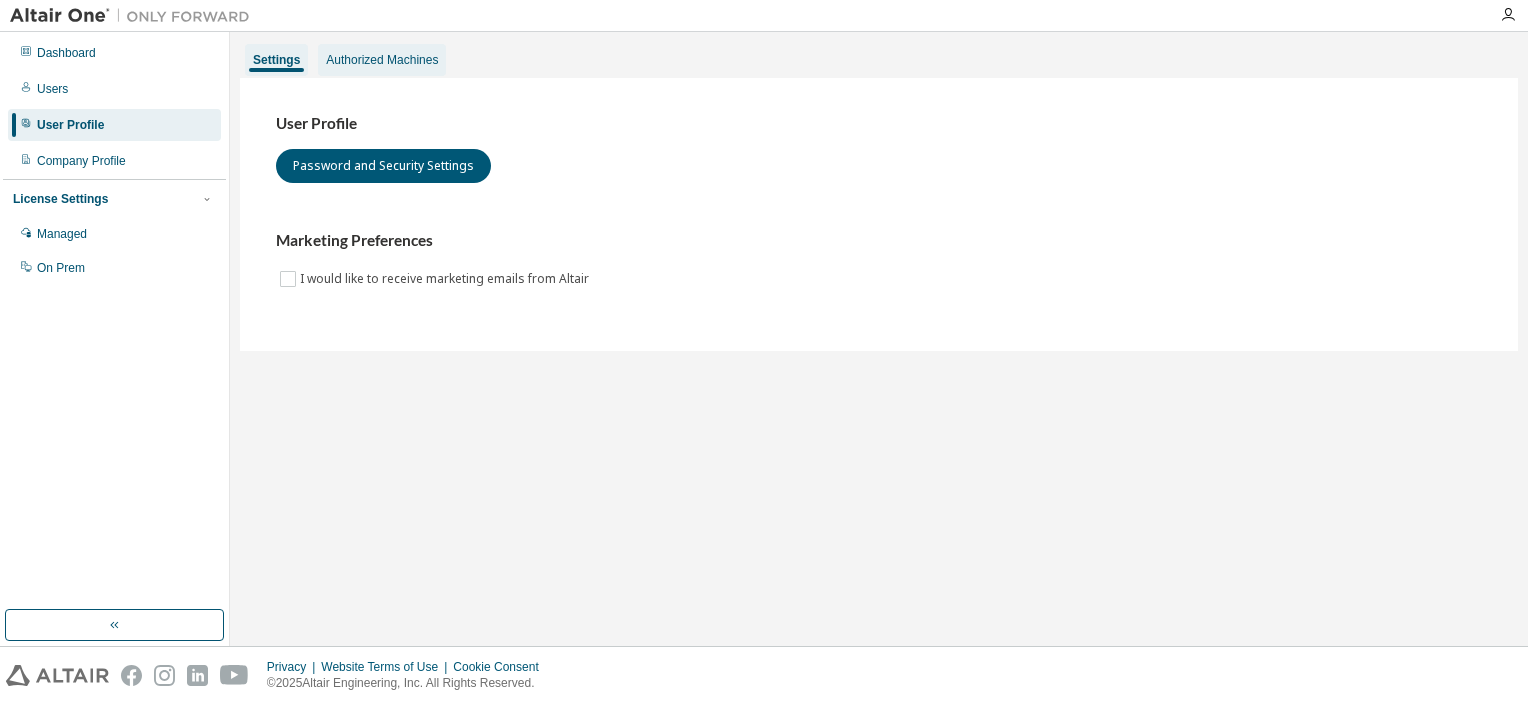 click on "Authorized Machines" at bounding box center [382, 60] 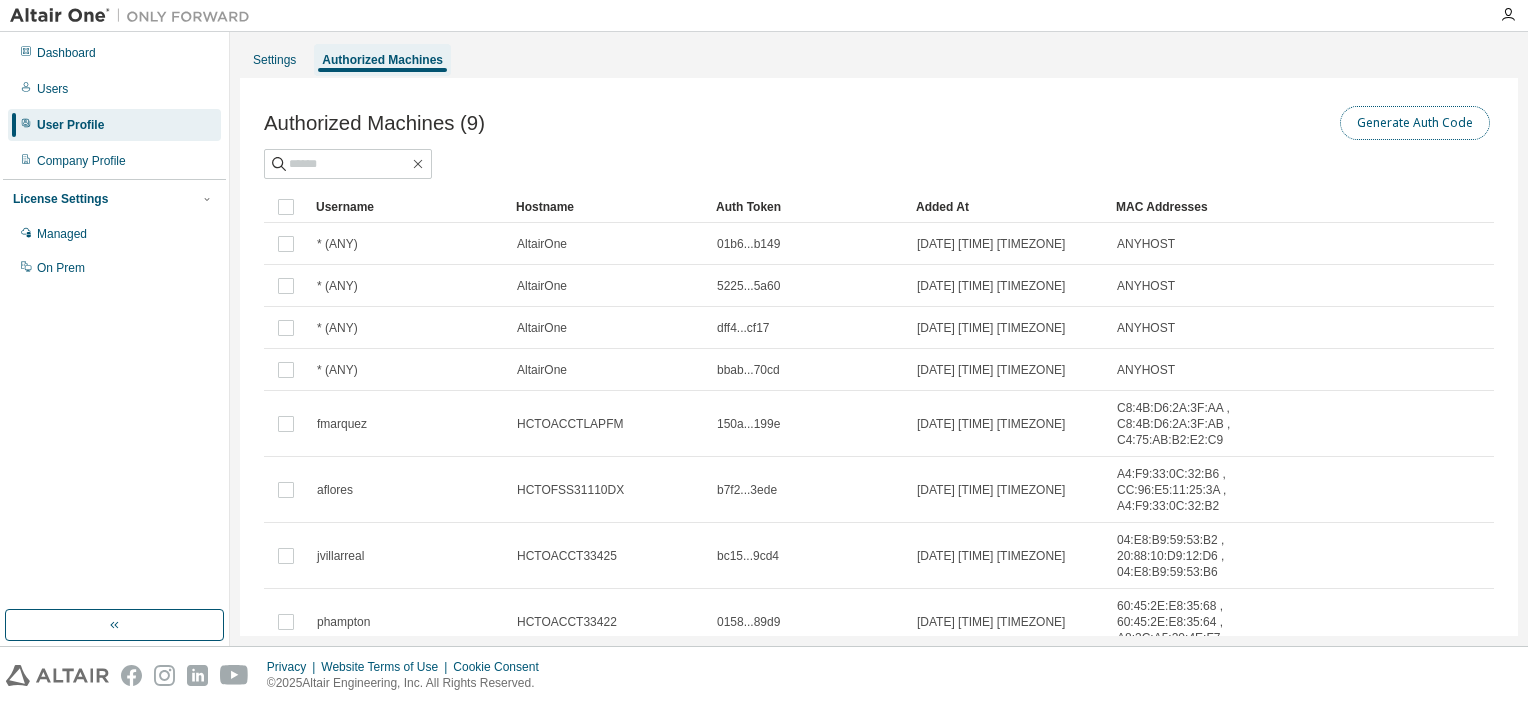 click on "Generate Auth Code" at bounding box center [1415, 123] 